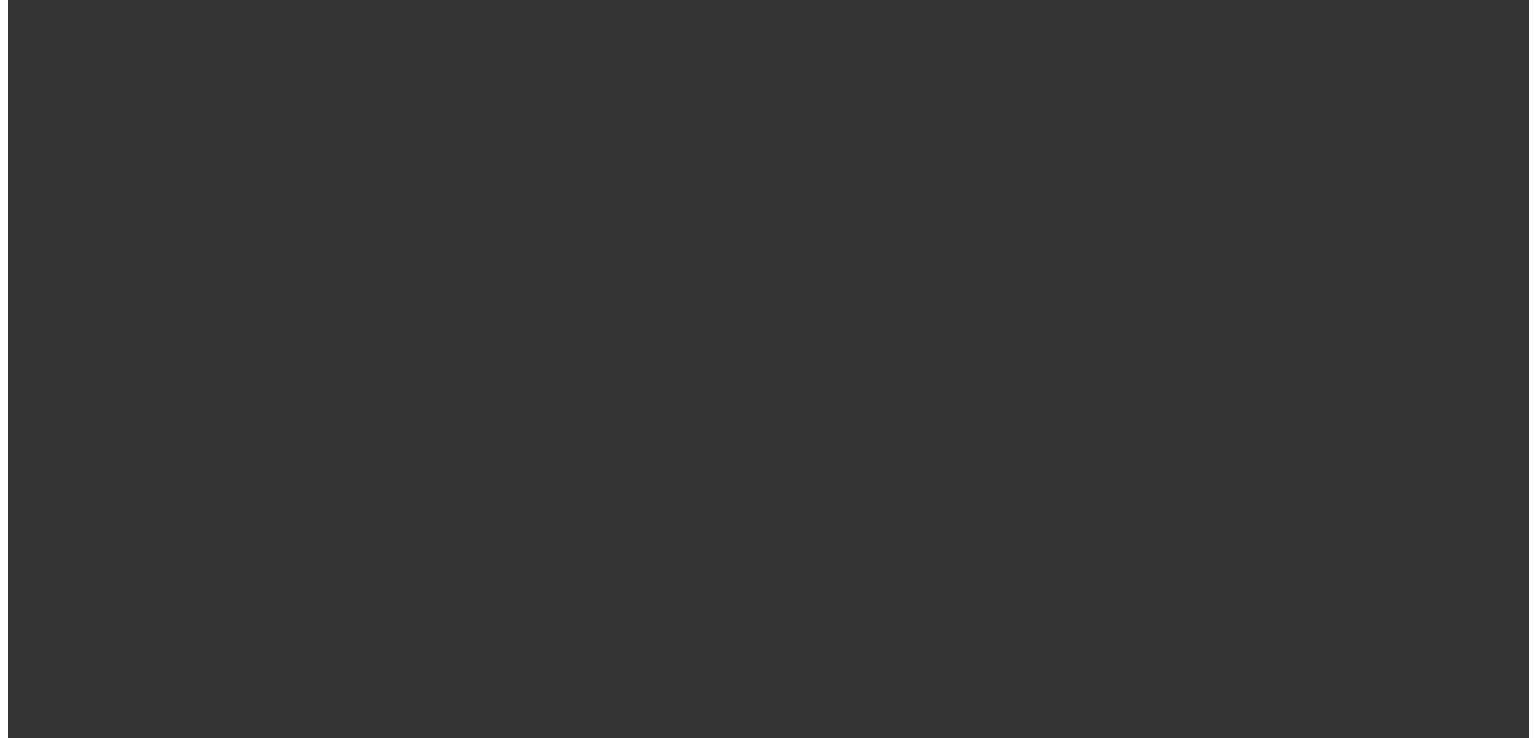 scroll, scrollTop: 0, scrollLeft: 0, axis: both 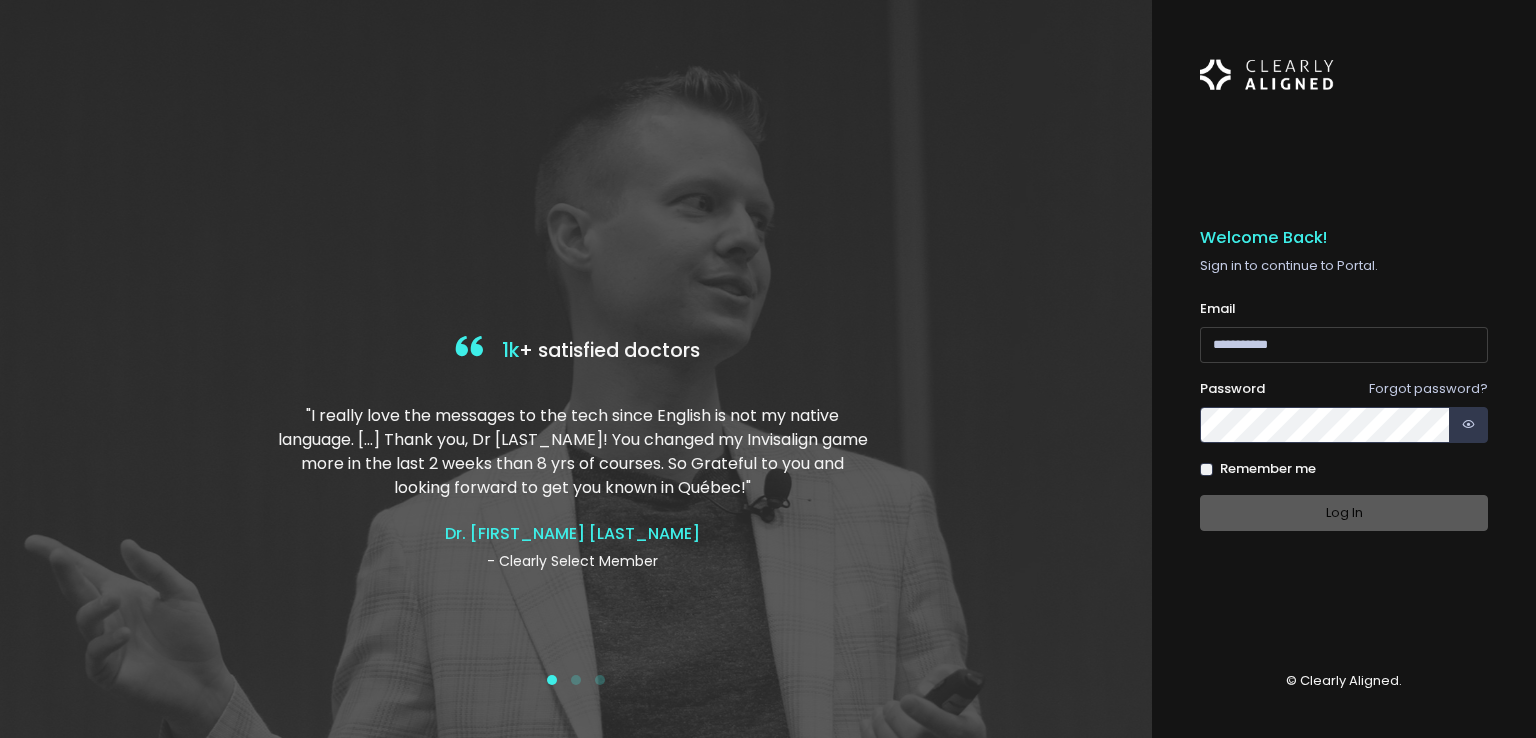 click at bounding box center [1344, 345] 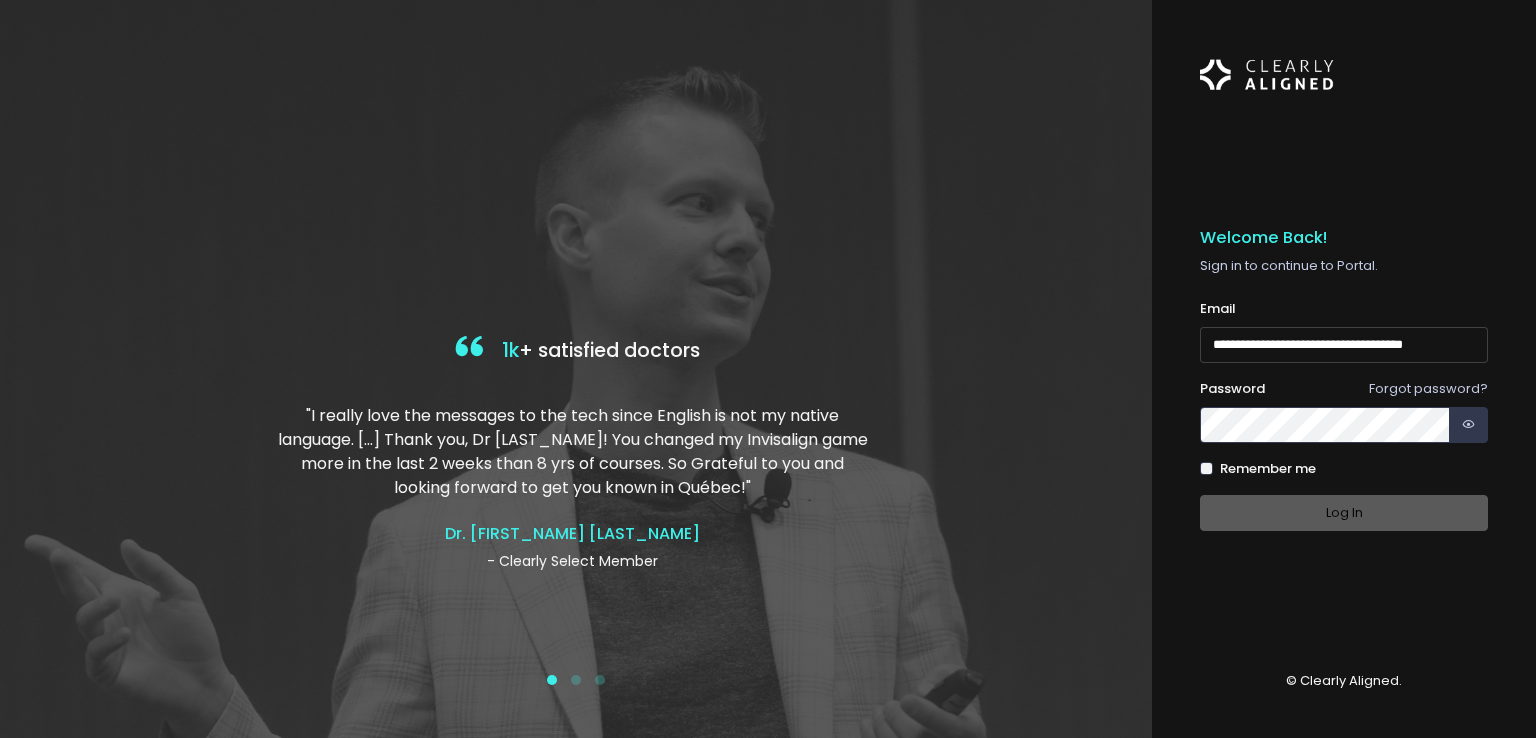 scroll, scrollTop: 0, scrollLeft: 20, axis: horizontal 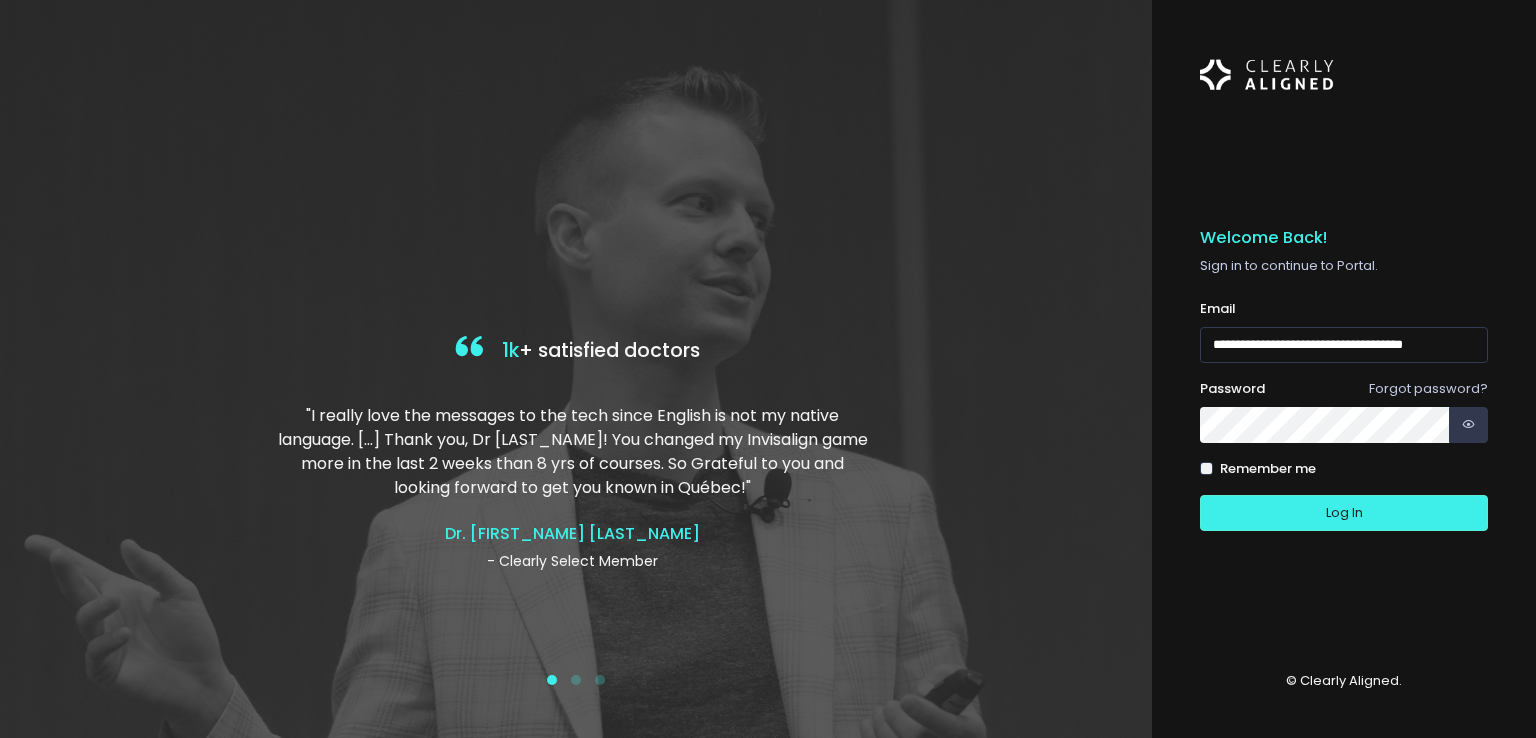 click on "Log In" at bounding box center (1344, 513) 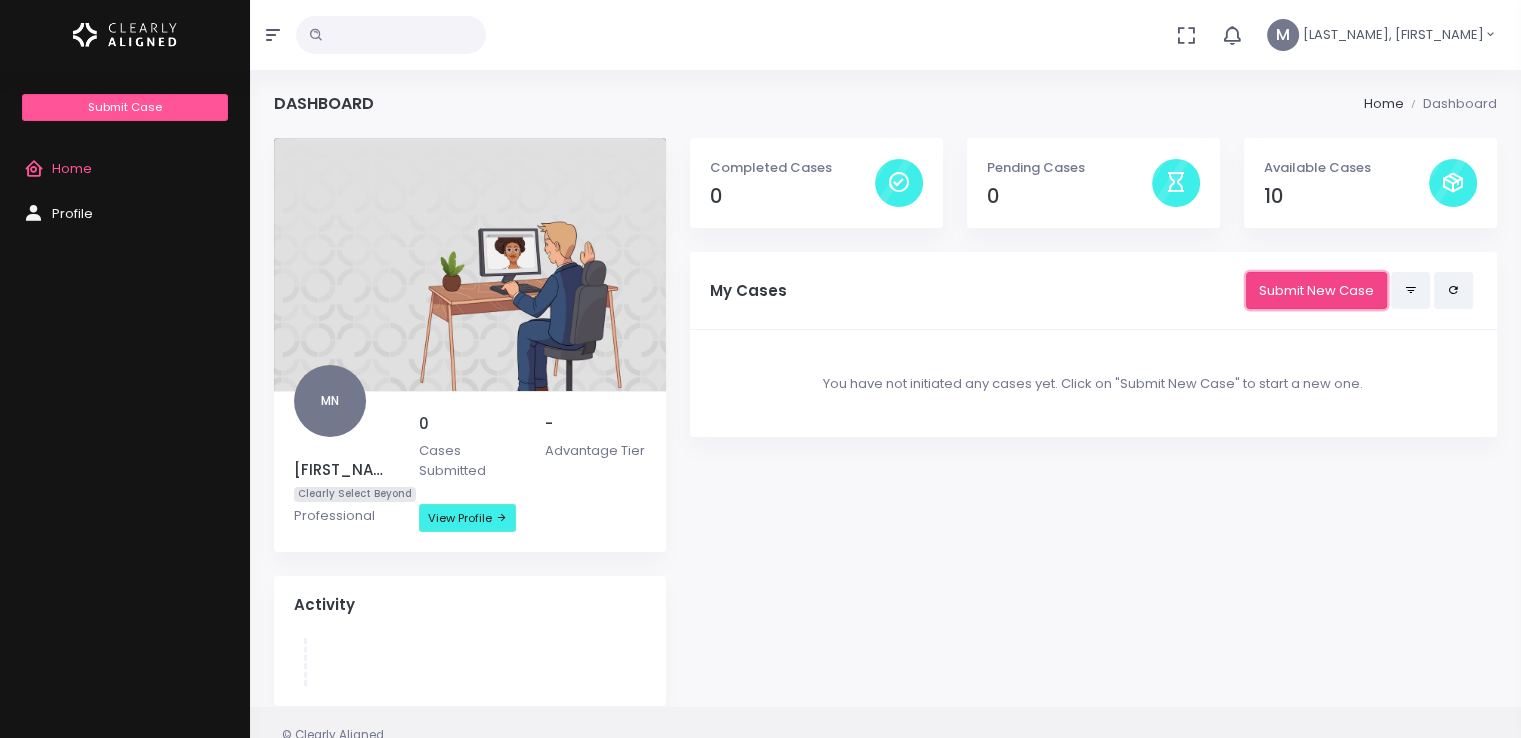 click on "Submit New Case" at bounding box center [1316, 290] 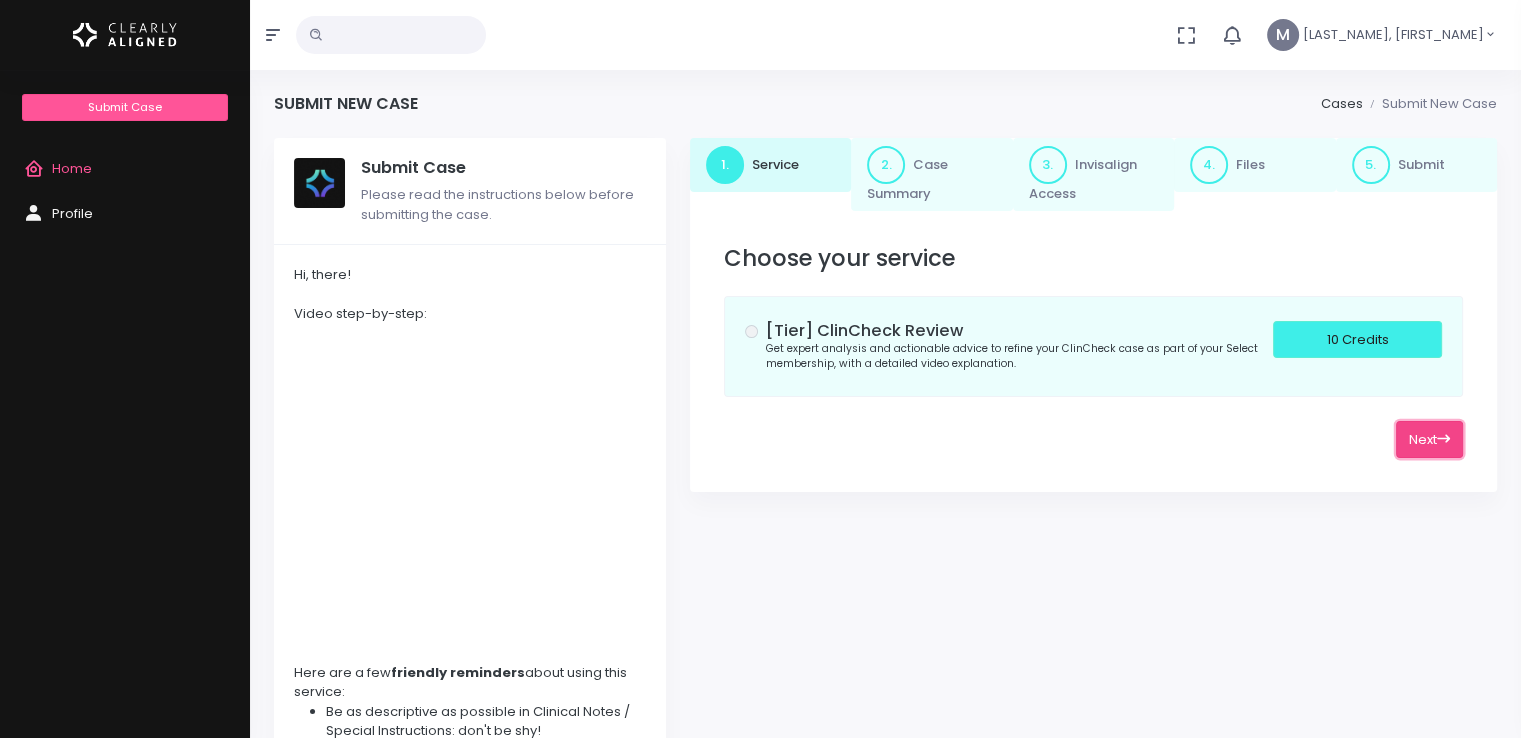 click on "Next" at bounding box center (1429, 439) 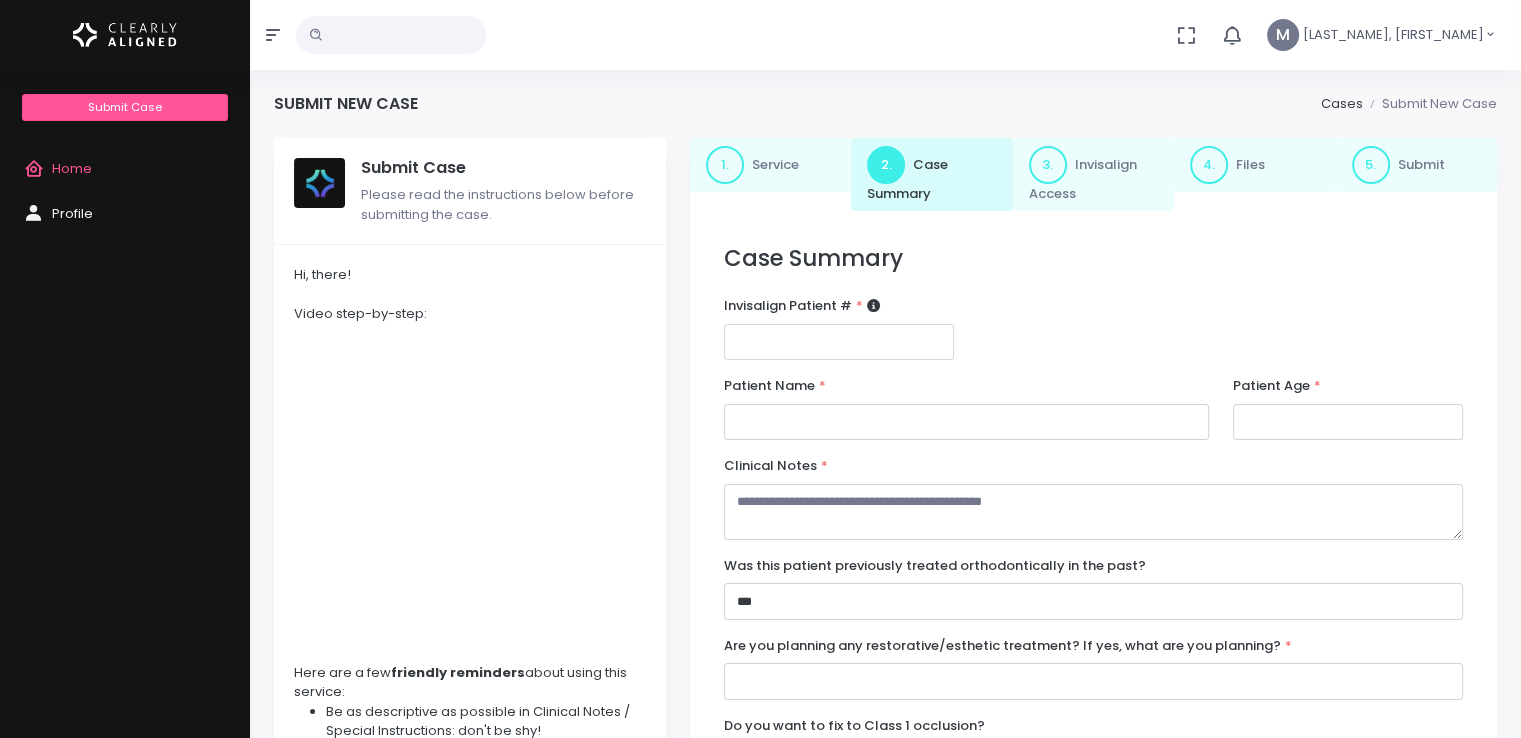 click at bounding box center [839, 342] 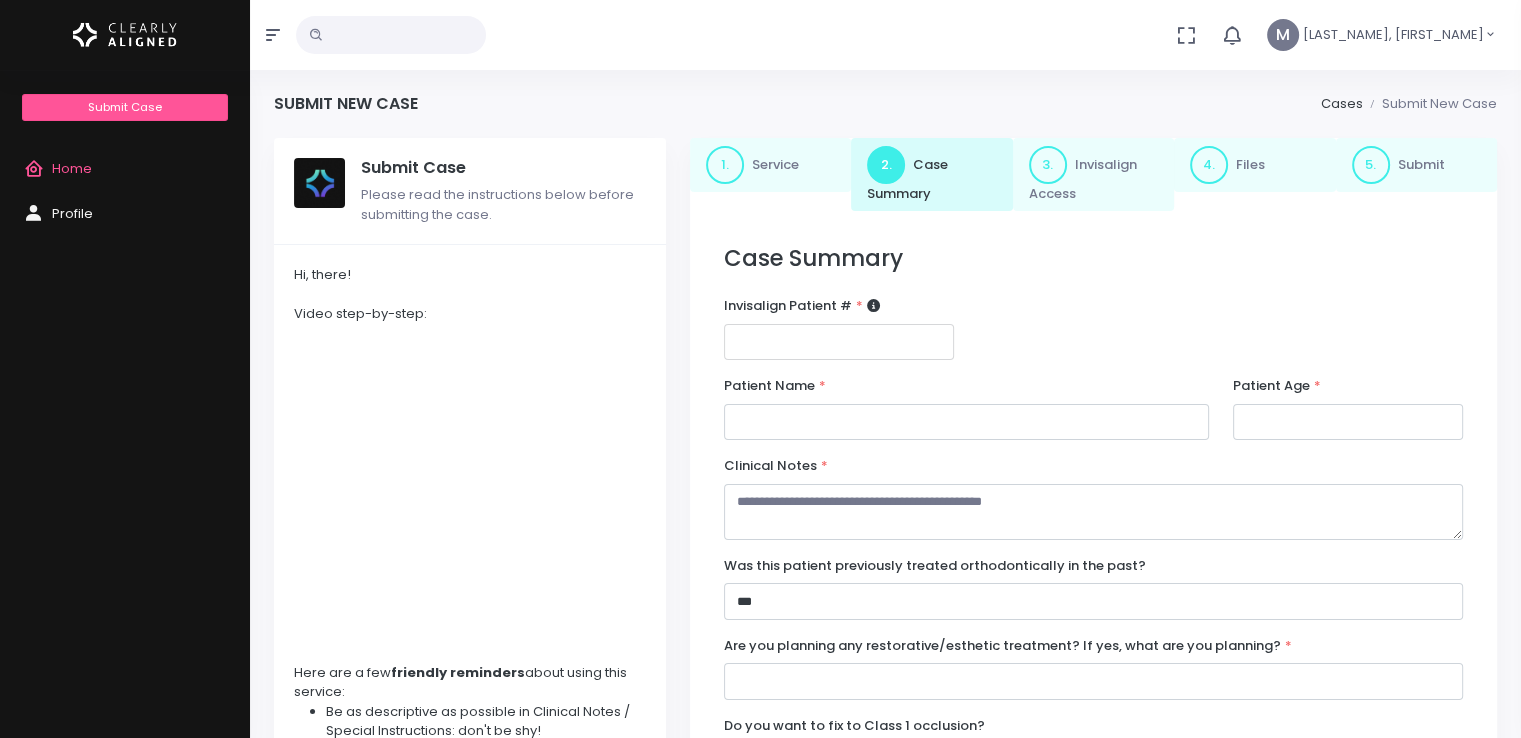 type on "********" 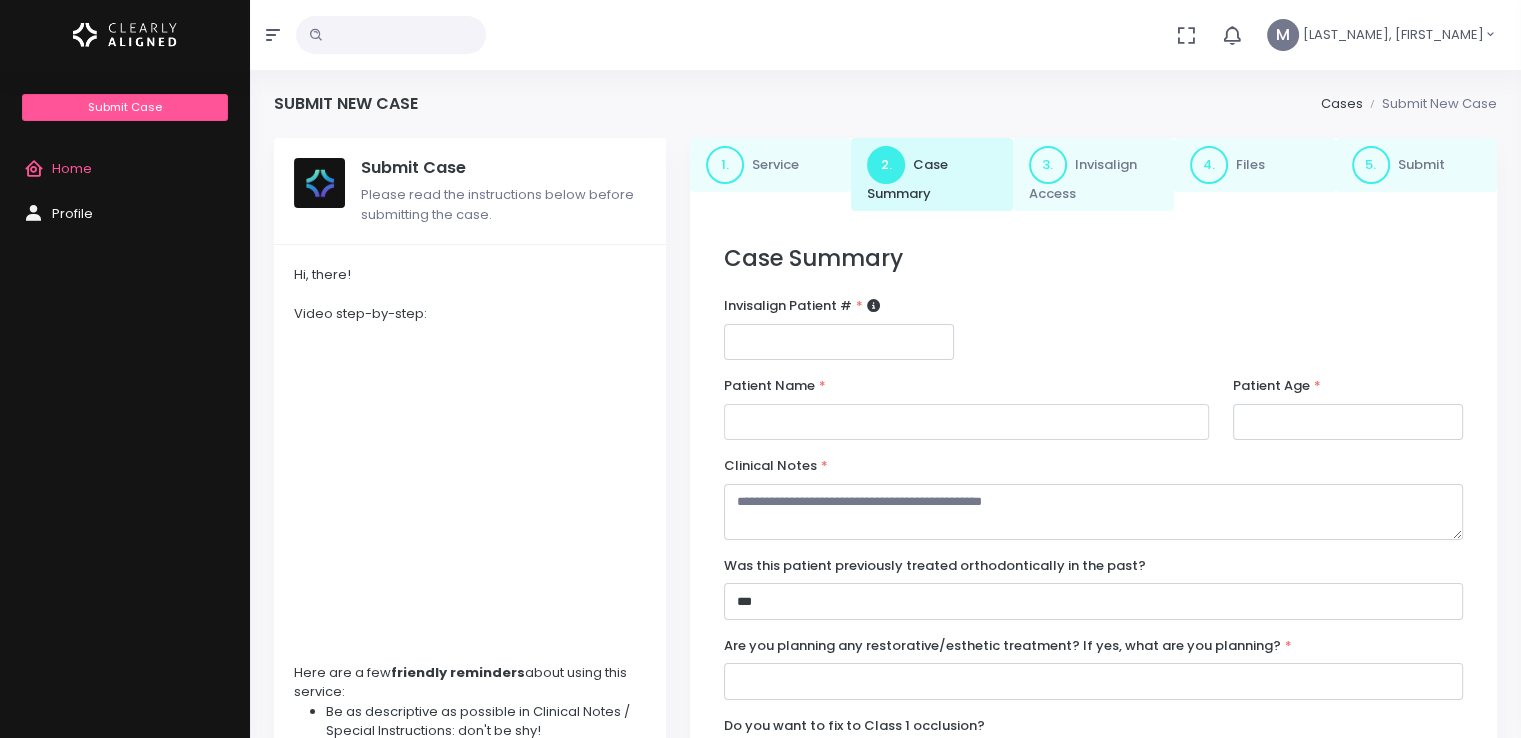 click at bounding box center [966, 422] 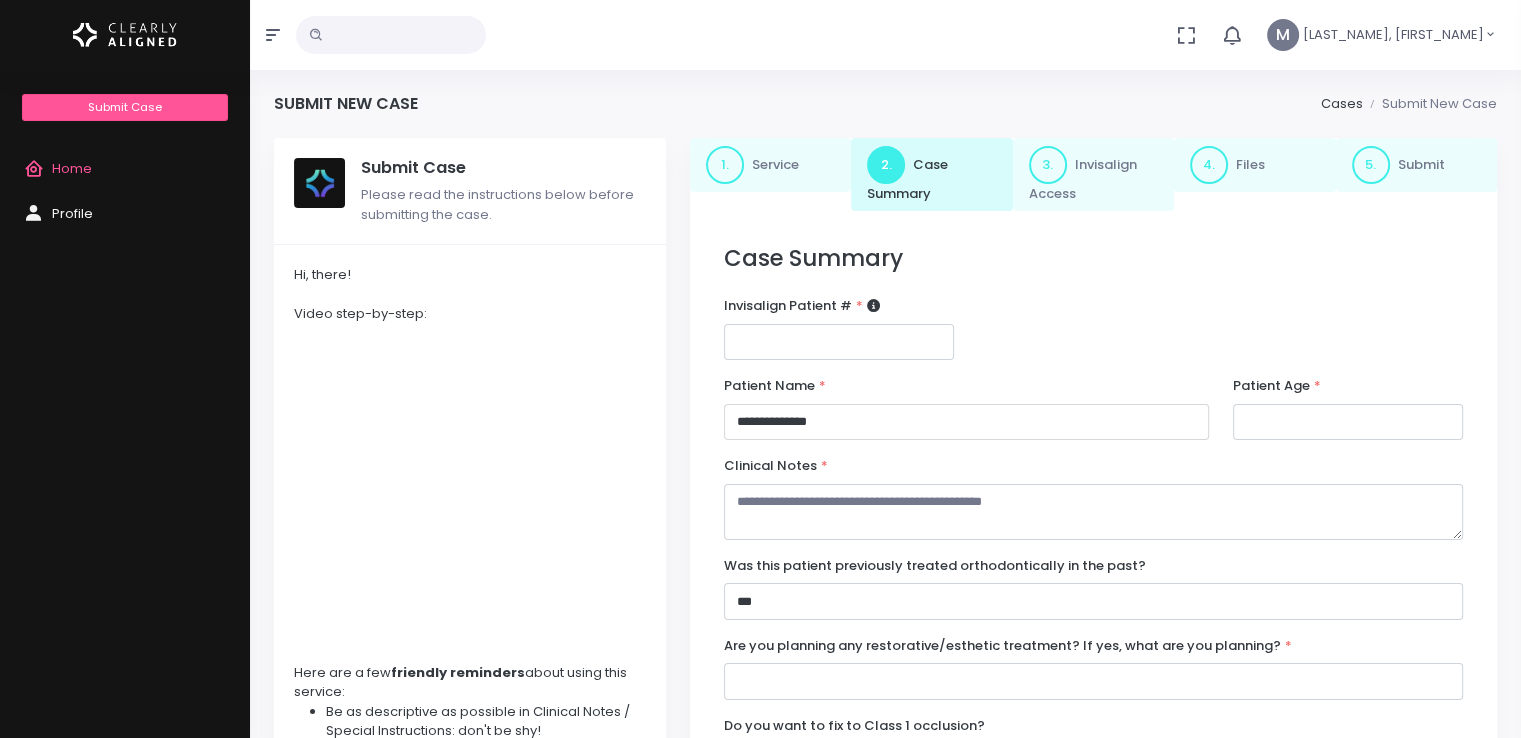 type on "**********" 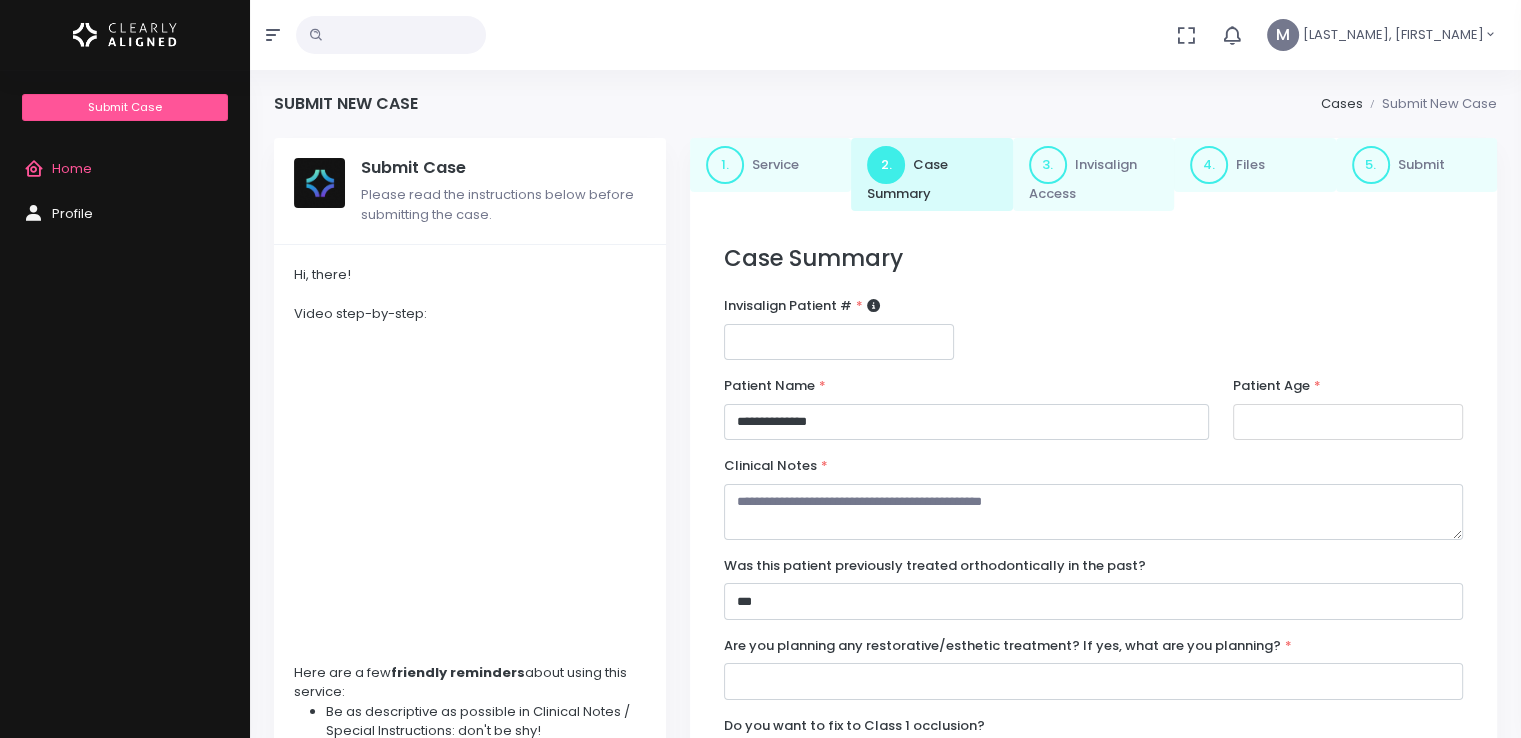 click at bounding box center (1348, 422) 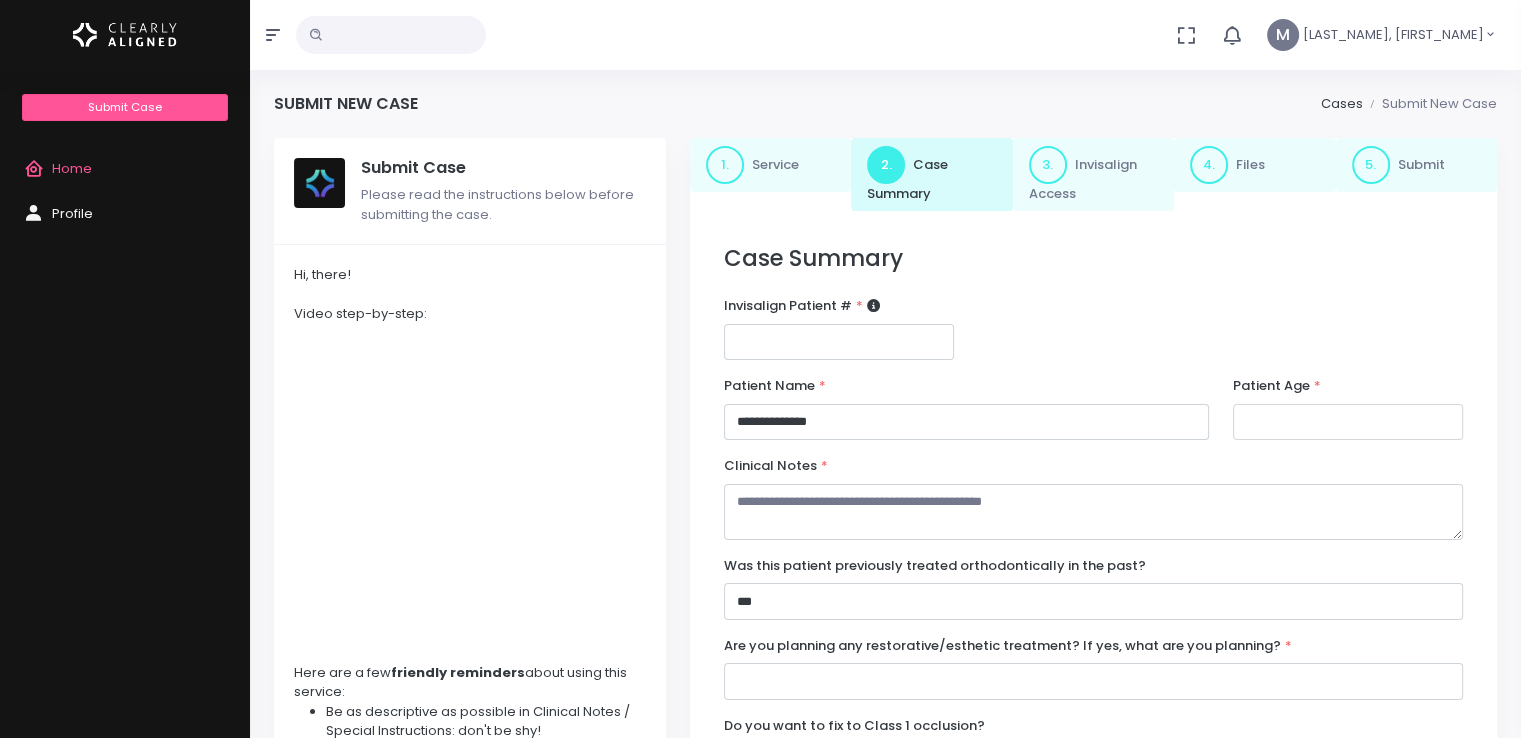 type on "*" 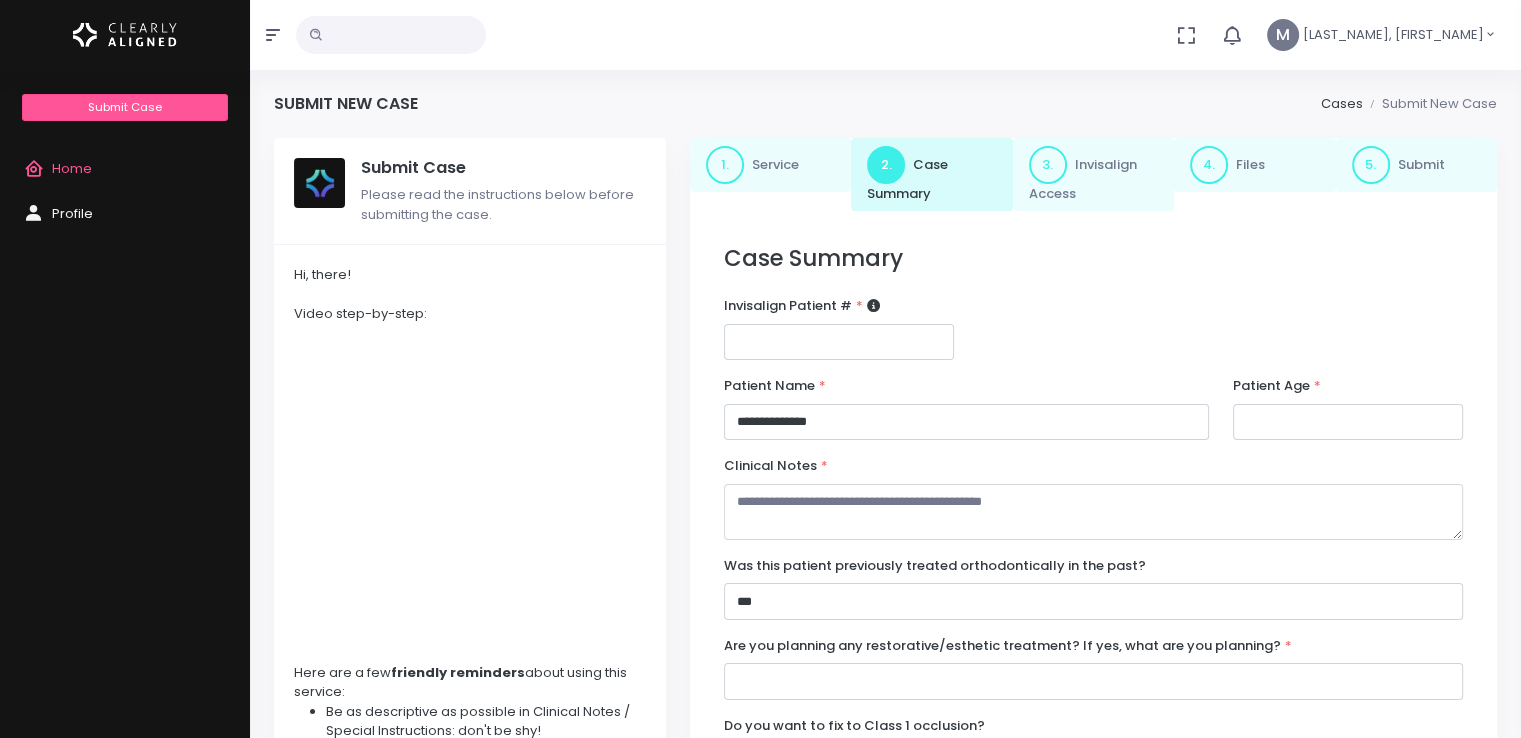 click at bounding box center [1093, 512] 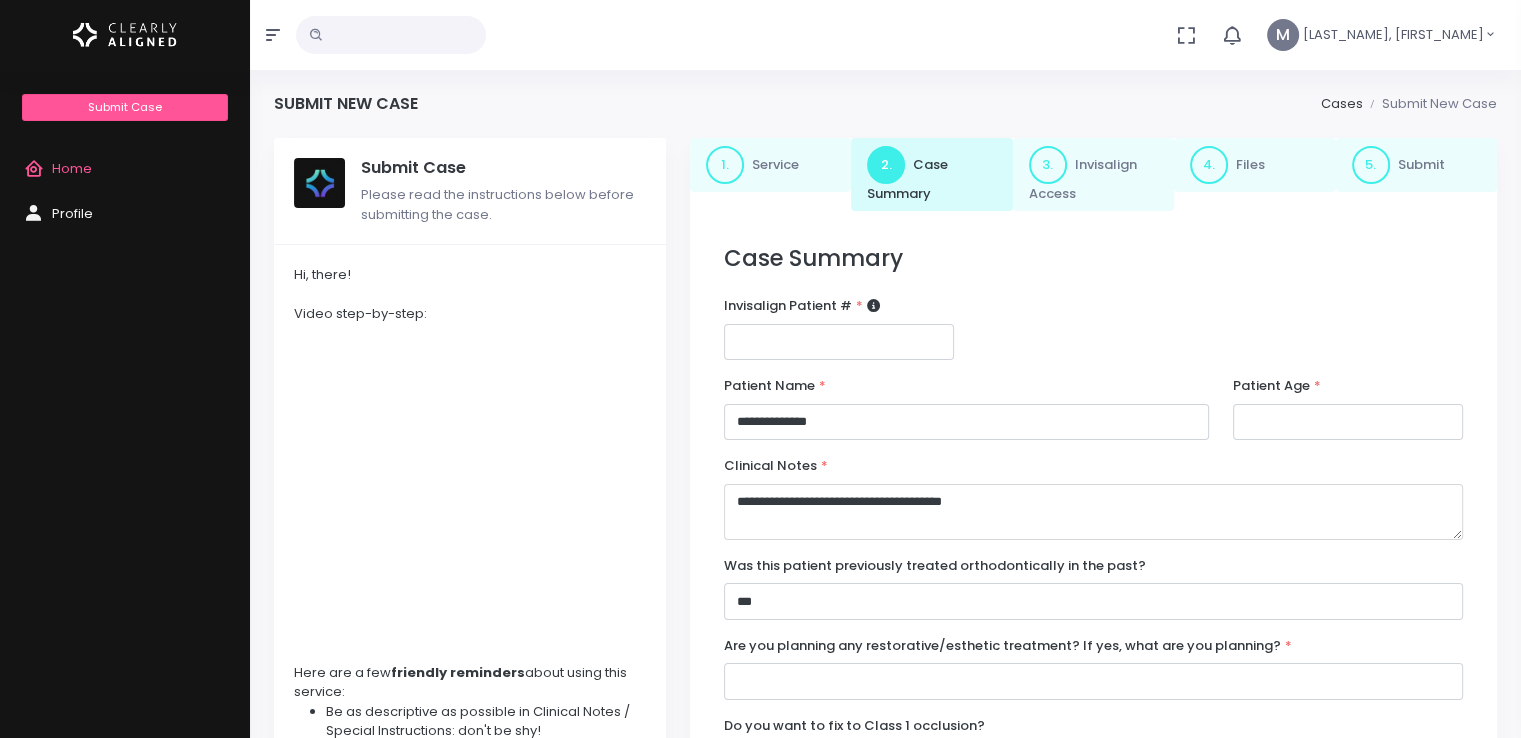 click on "**********" at bounding box center [1093, 512] 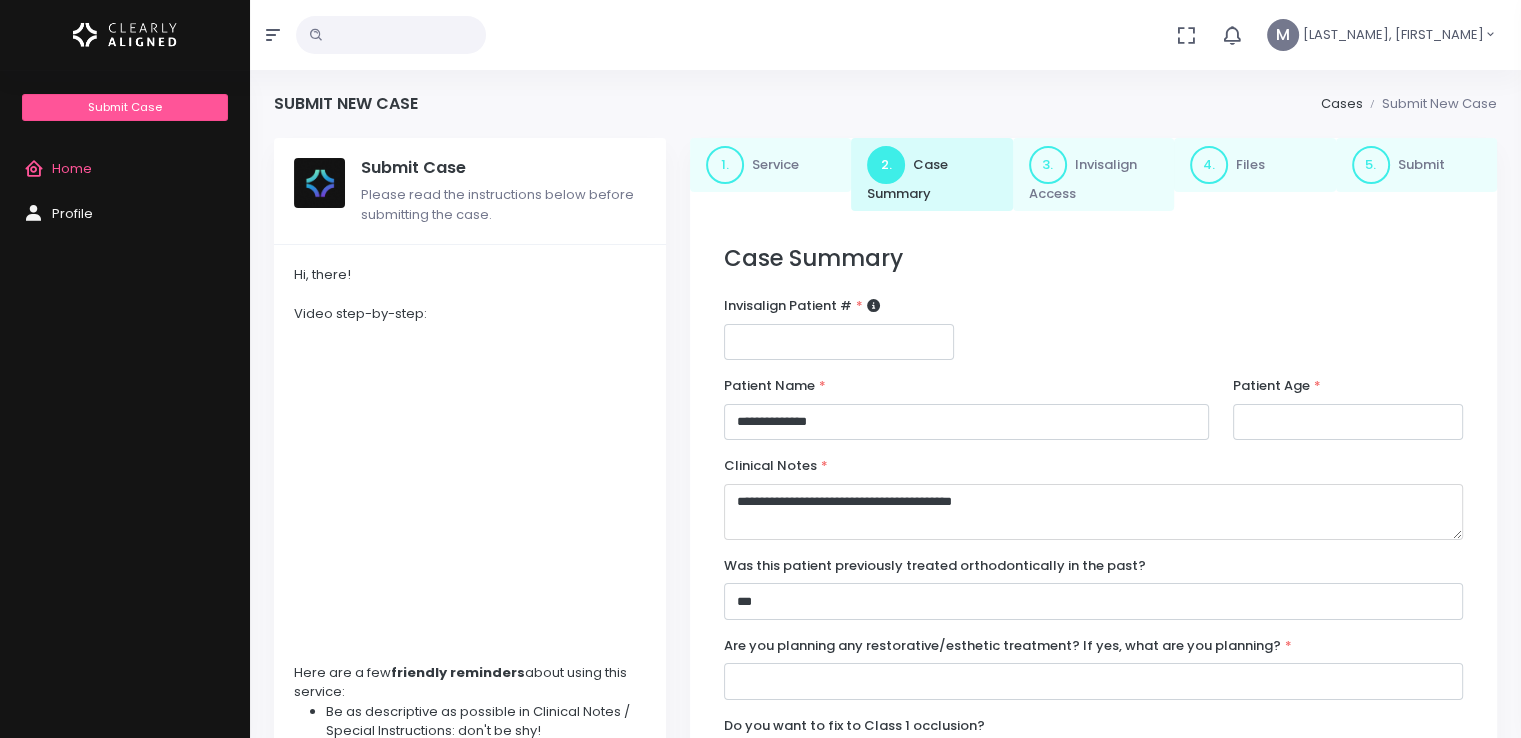 click on "**********" at bounding box center [1093, 512] 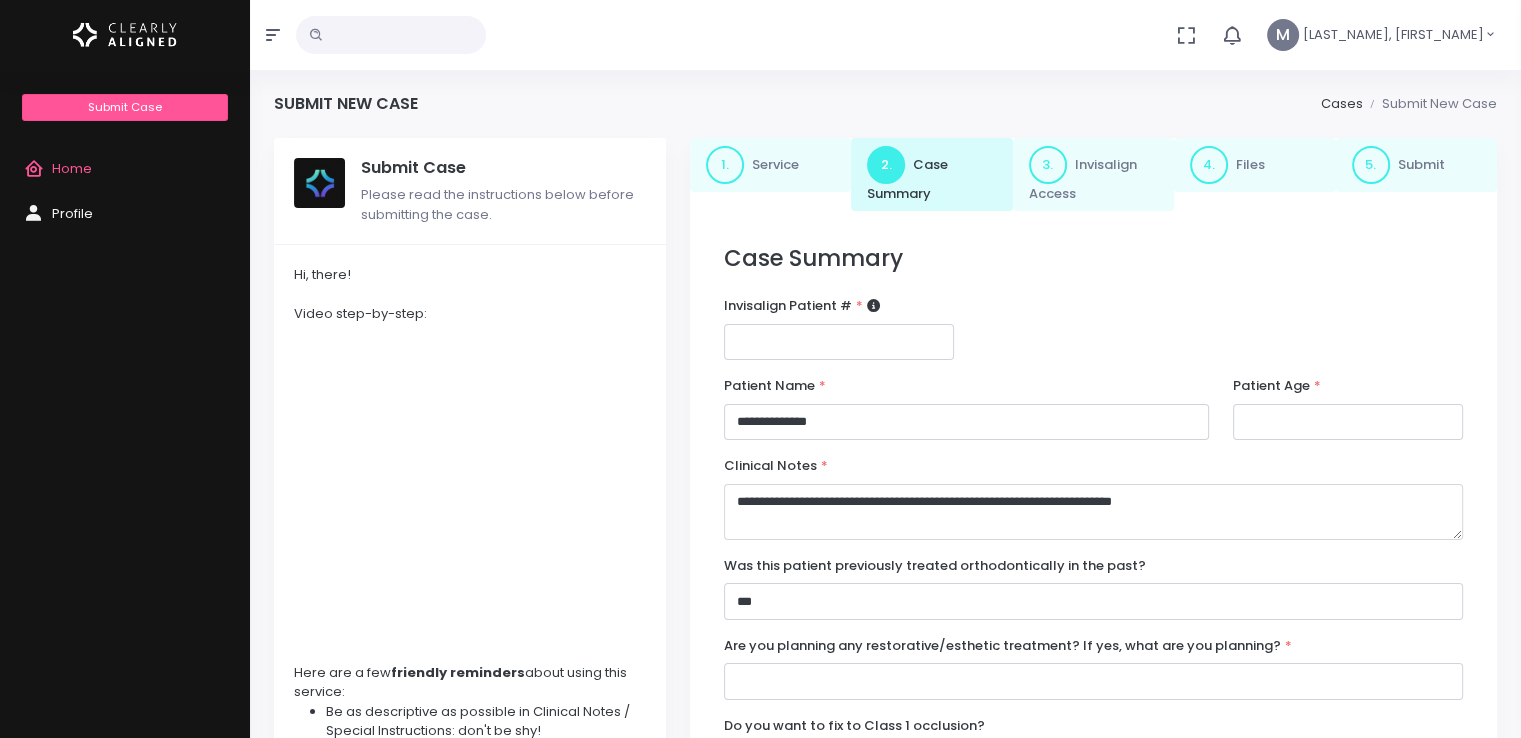 drag, startPoint x: 1136, startPoint y: 501, endPoint x: 1109, endPoint y: 501, distance: 27 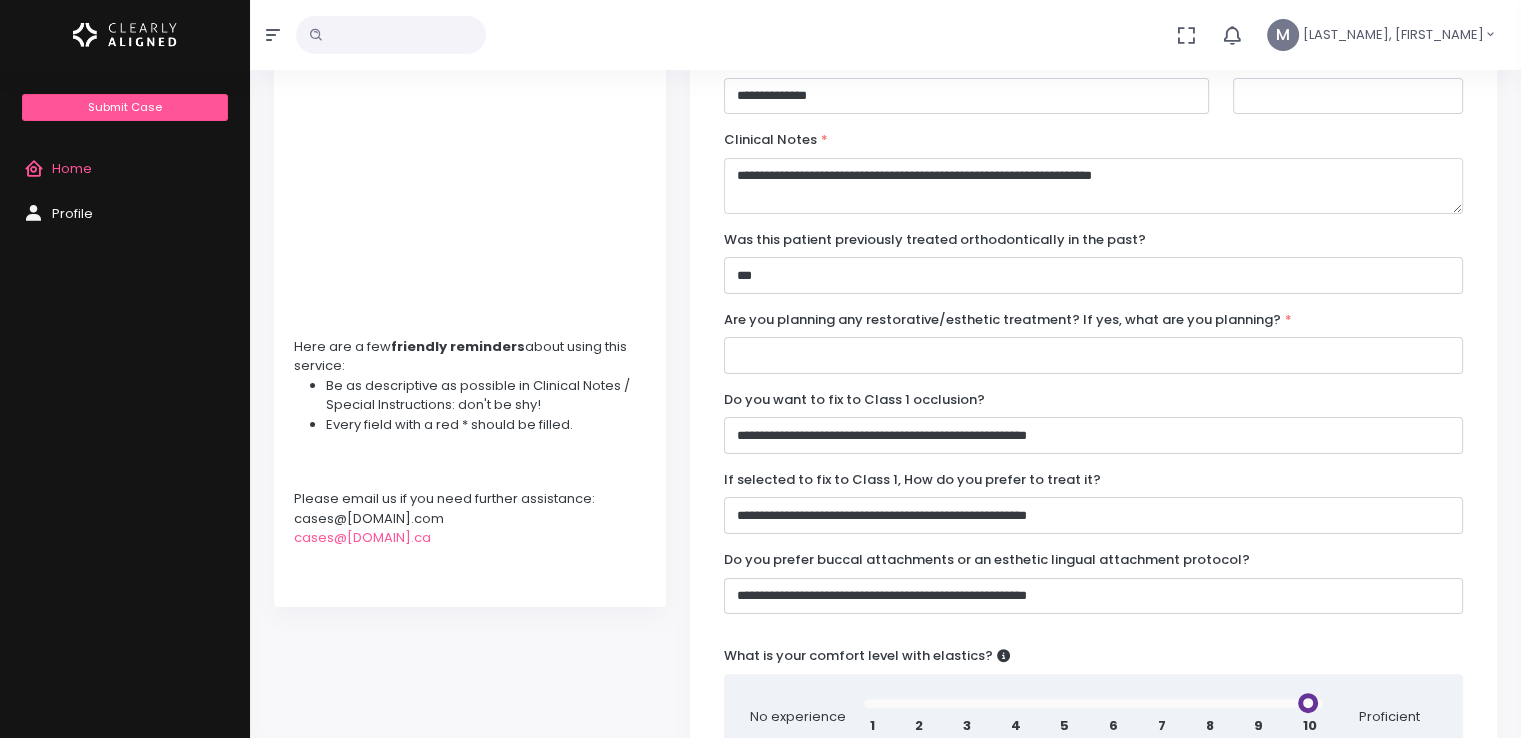 scroll, scrollTop: 324, scrollLeft: 0, axis: vertical 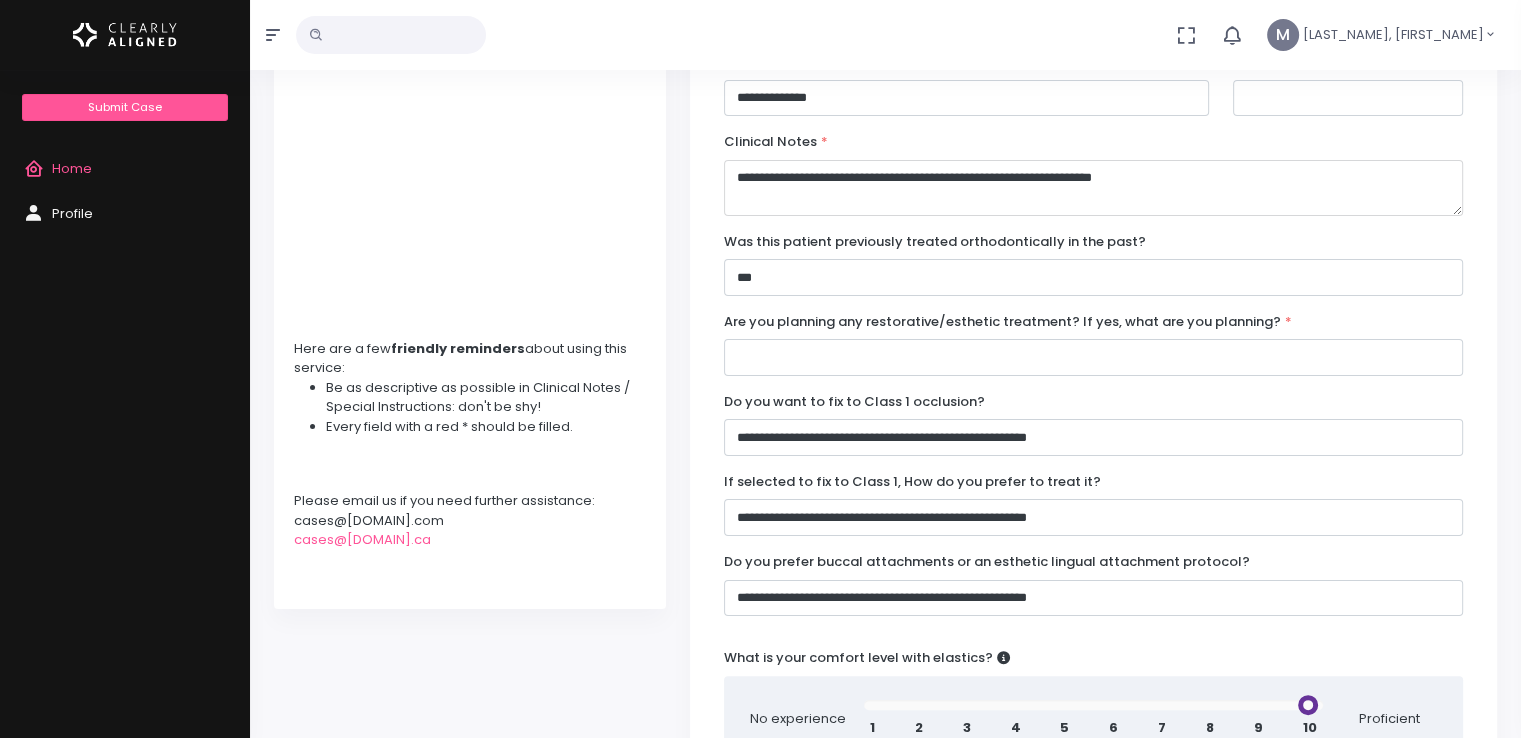 type on "**********" 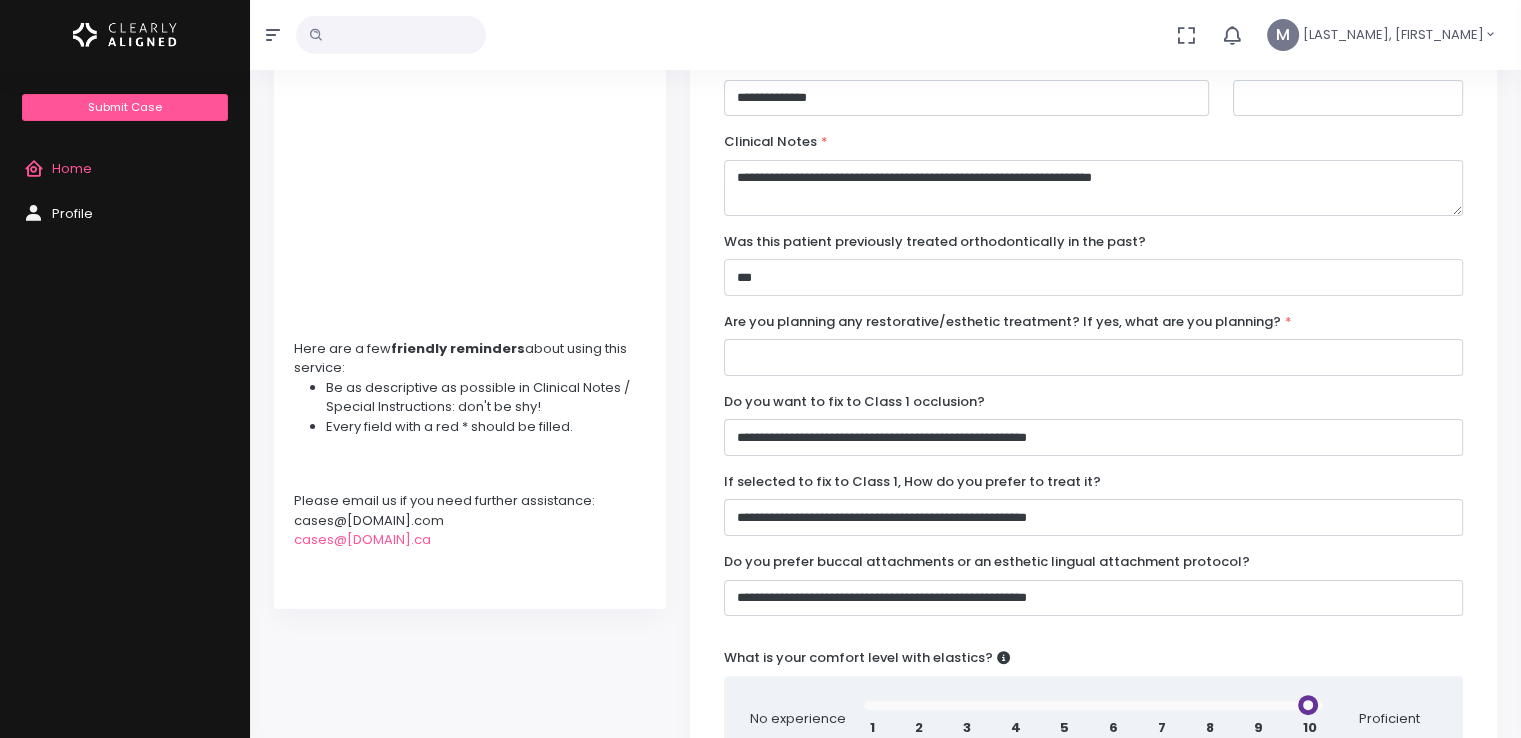 click on "**********" at bounding box center (1093, 277) 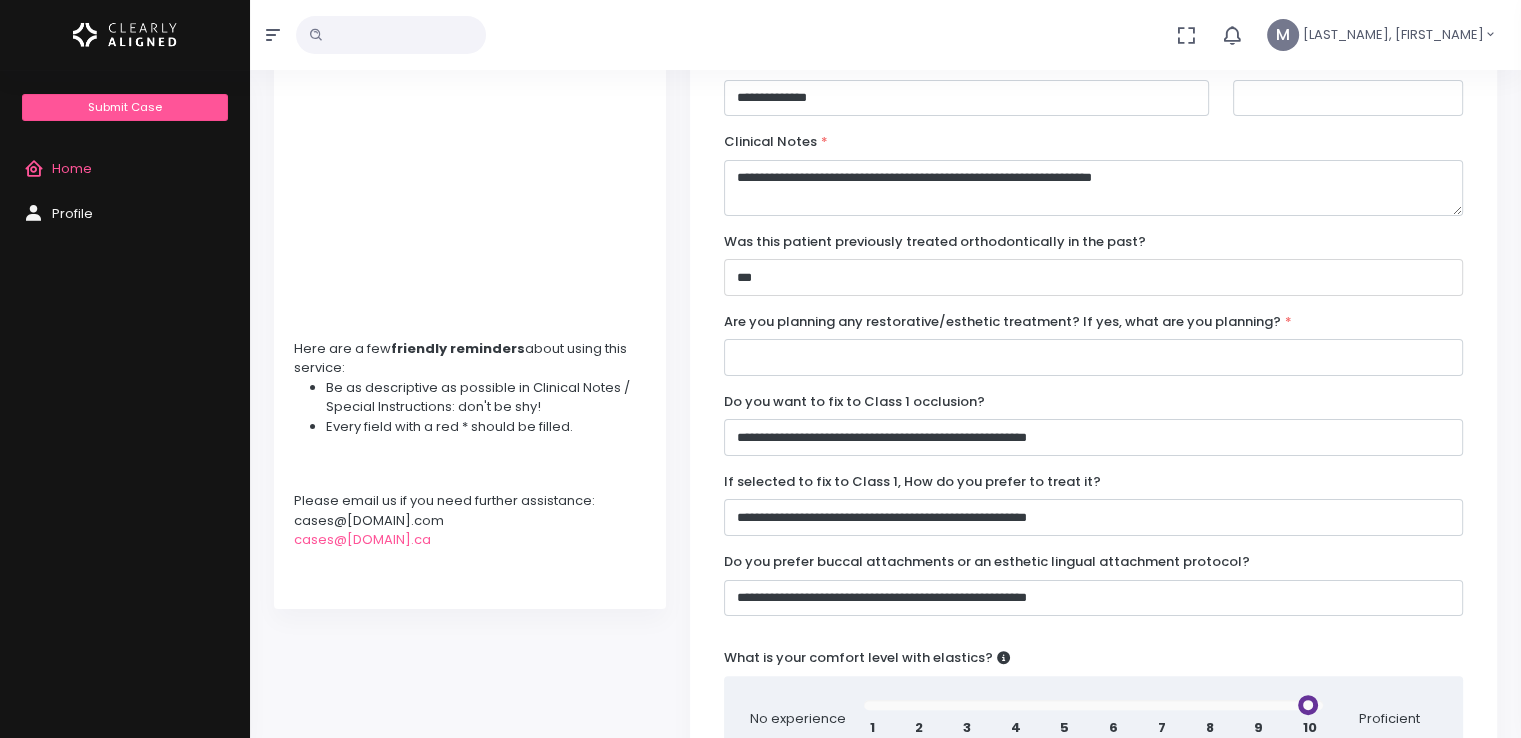 click on "**********" at bounding box center [1093, 277] 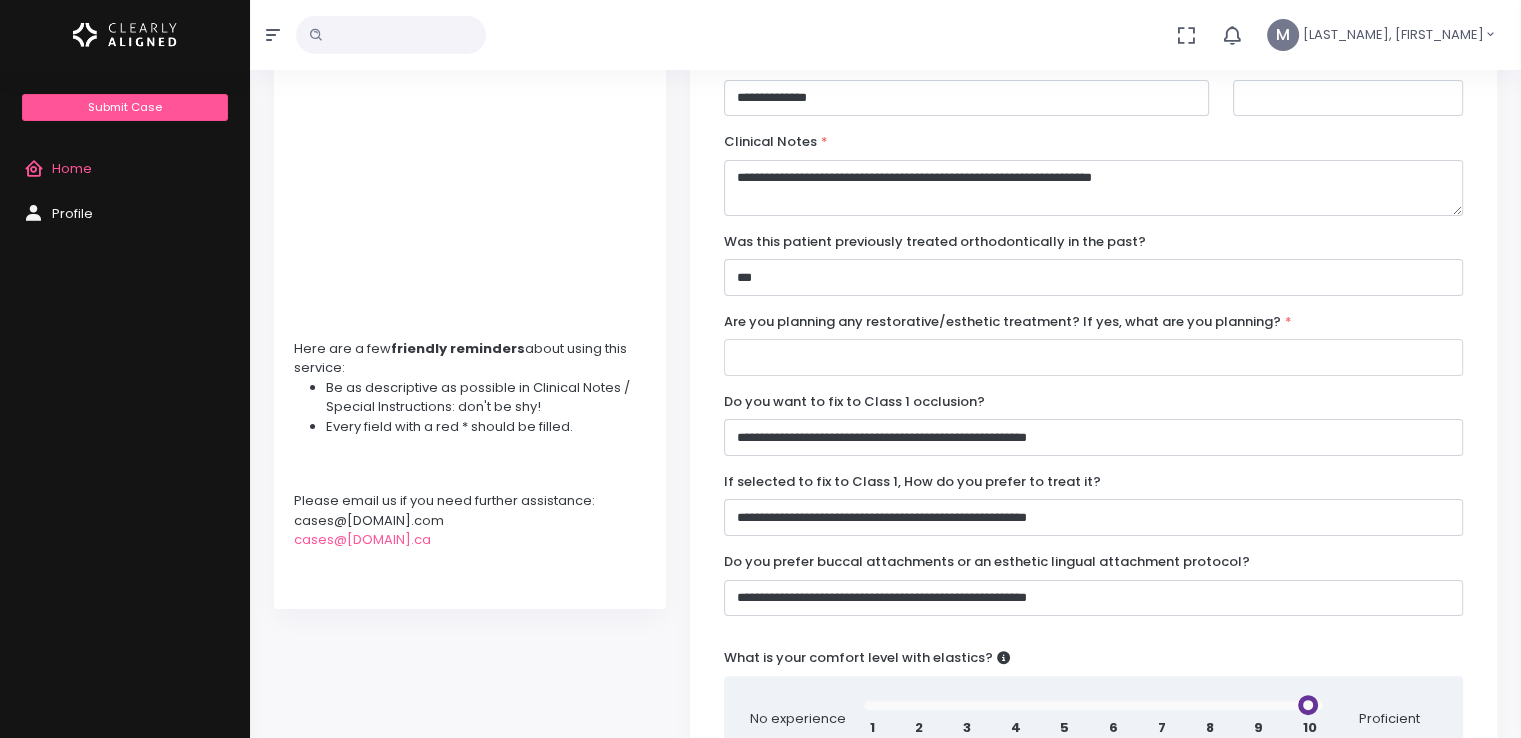 click at bounding box center [1093, 357] 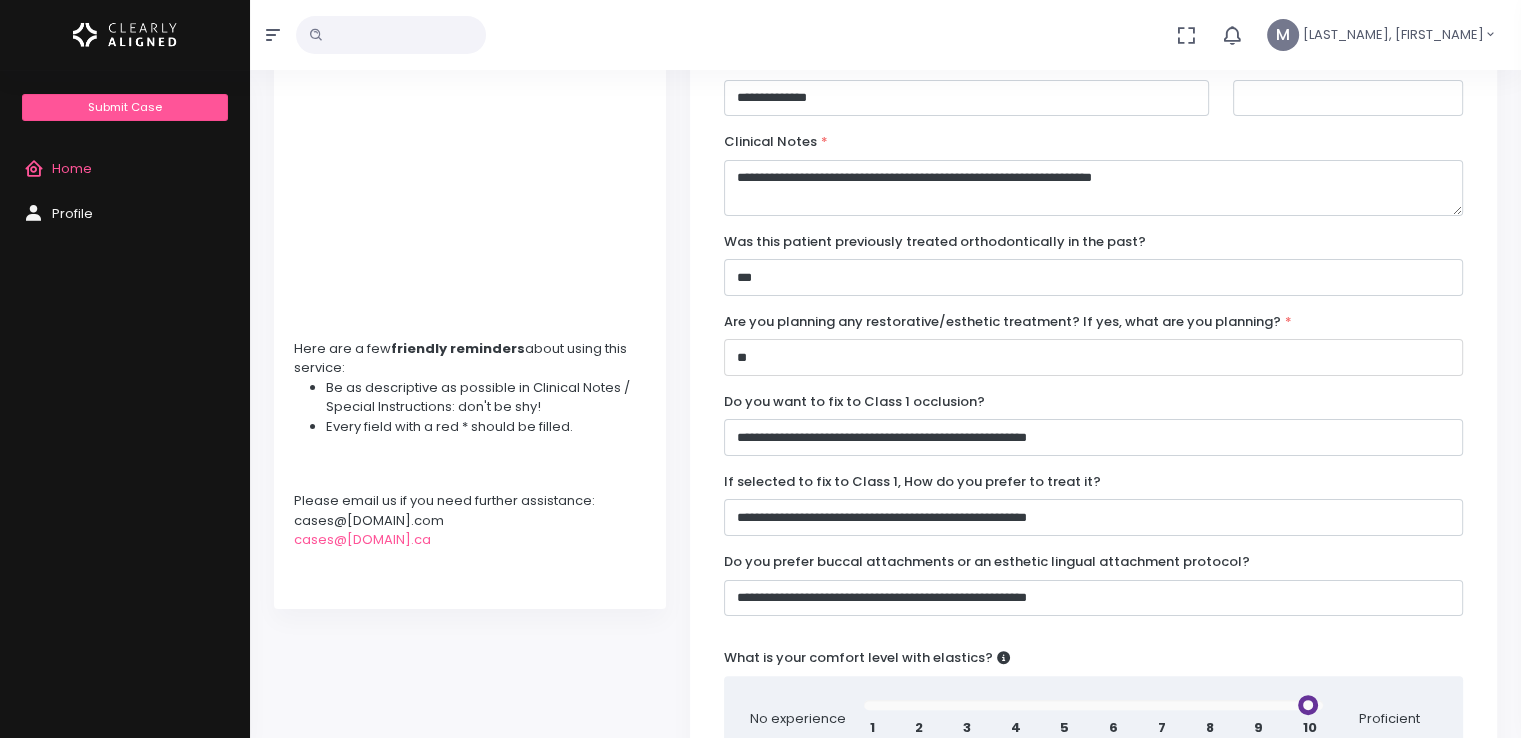 type on "**" 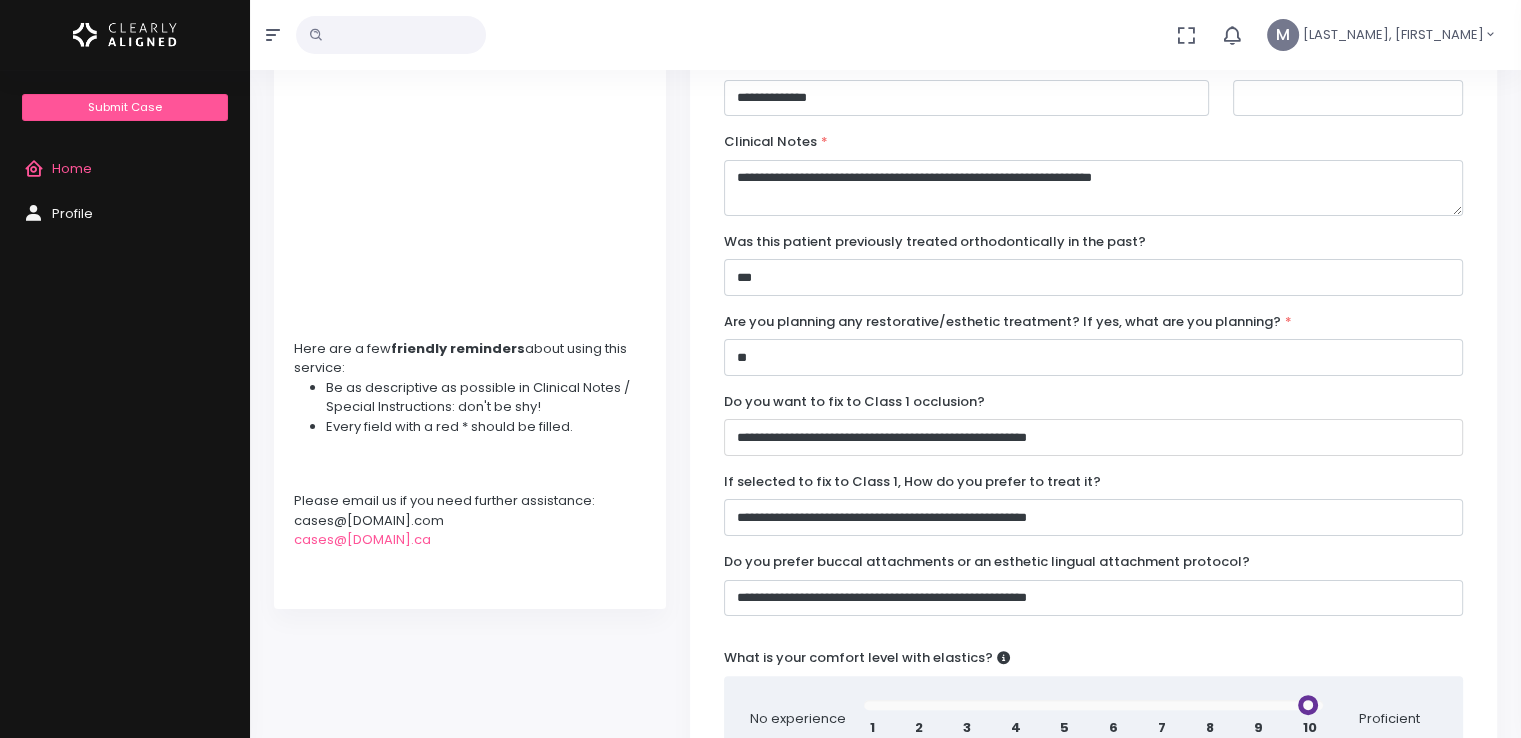 click on "**********" at bounding box center (1093, 437) 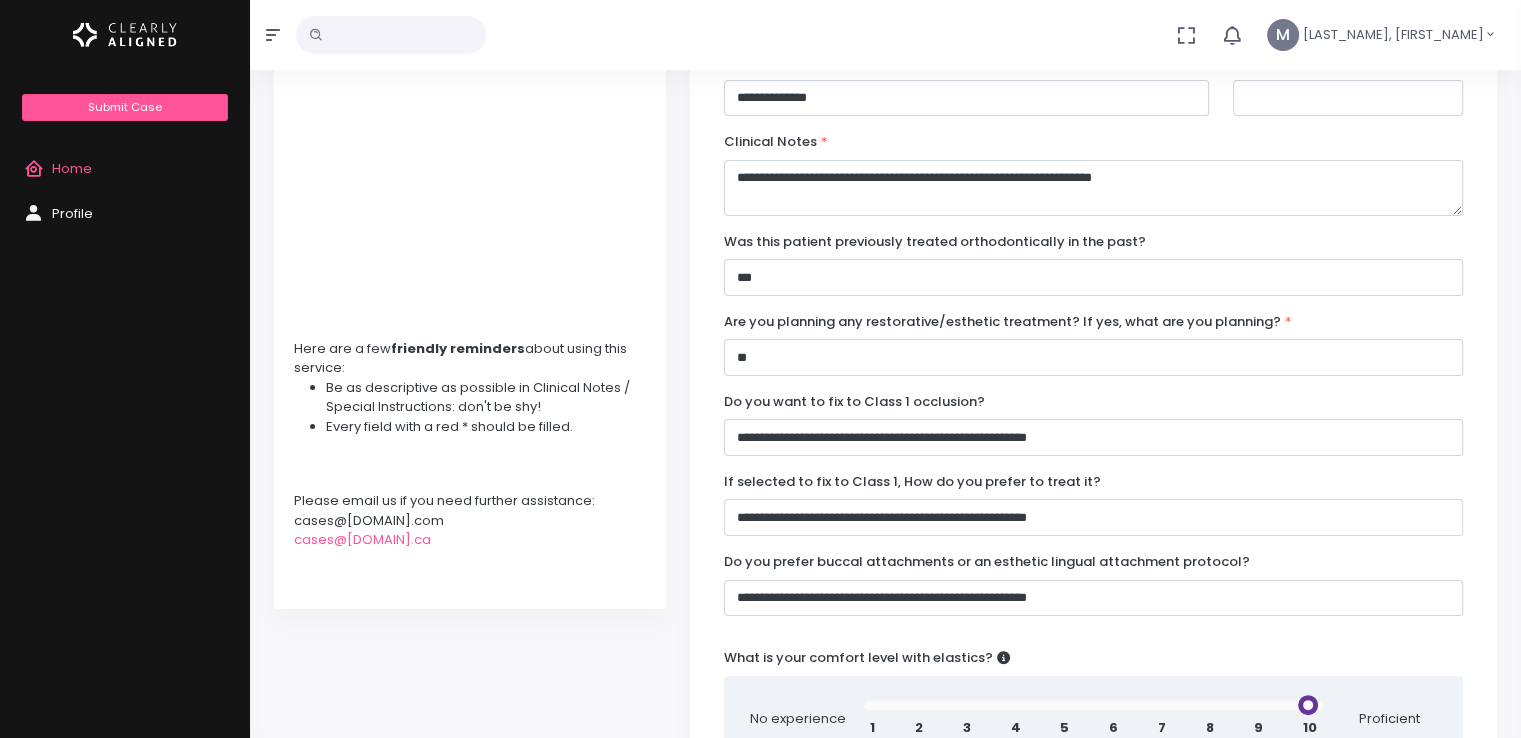 click on "**********" at bounding box center [1093, 517] 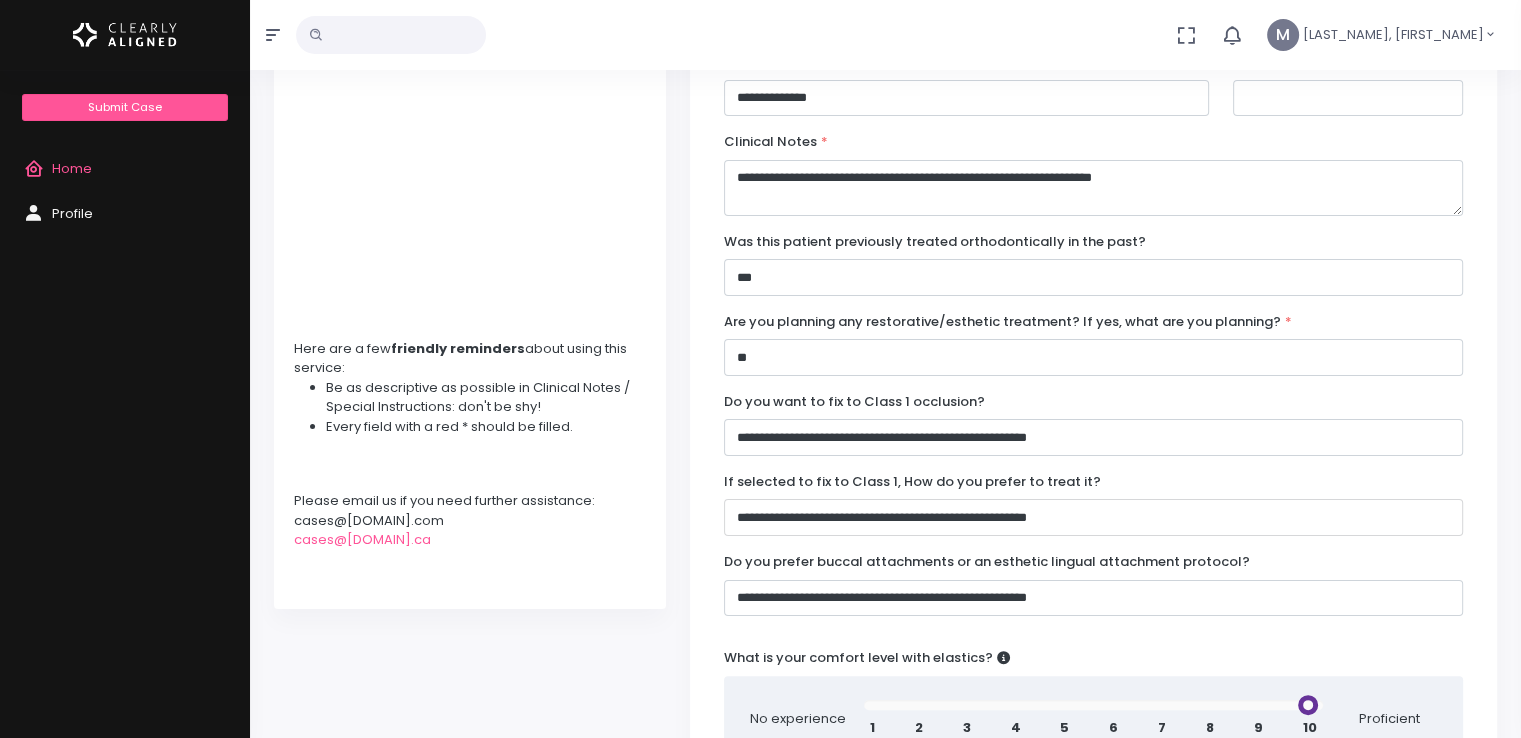 select on "********" 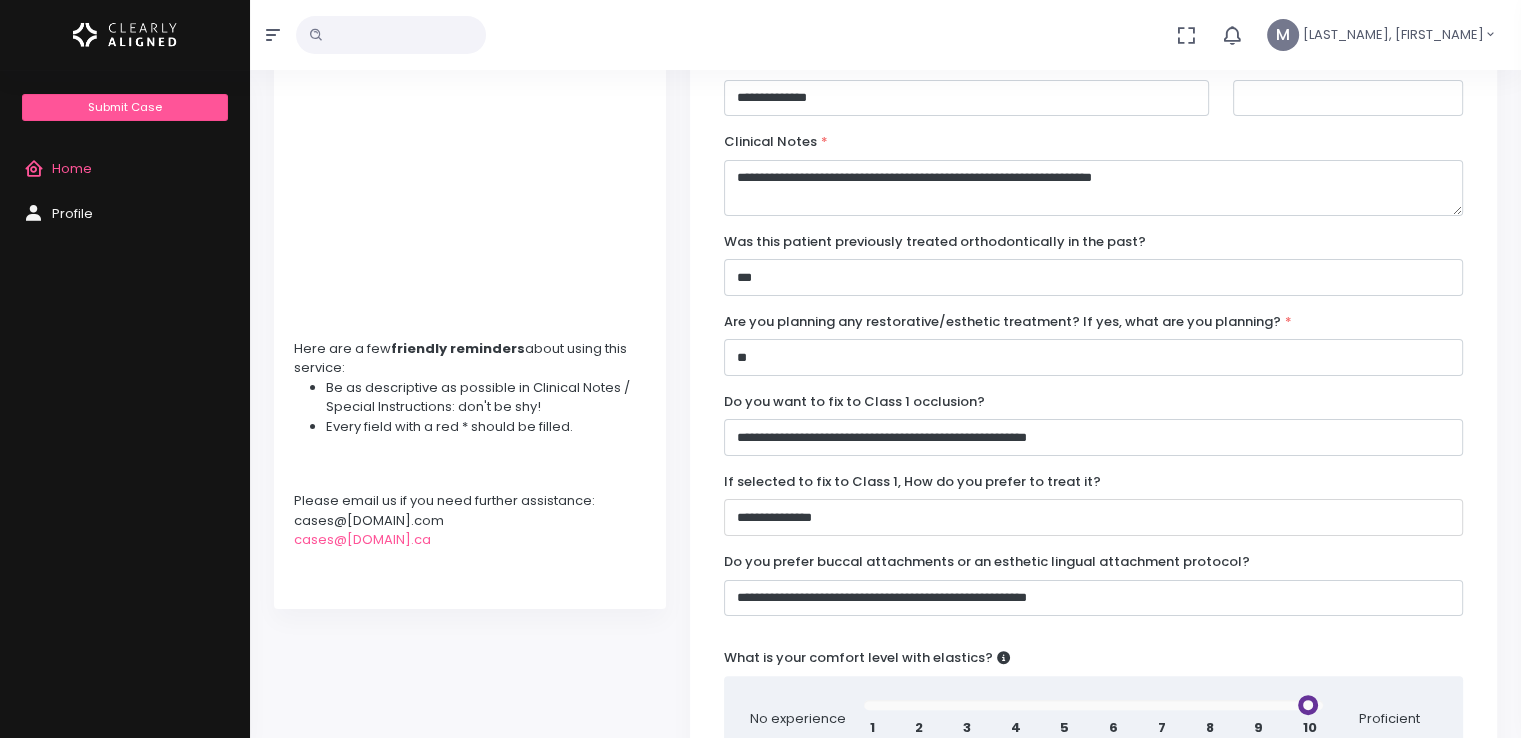 click on "**********" at bounding box center (1093, 517) 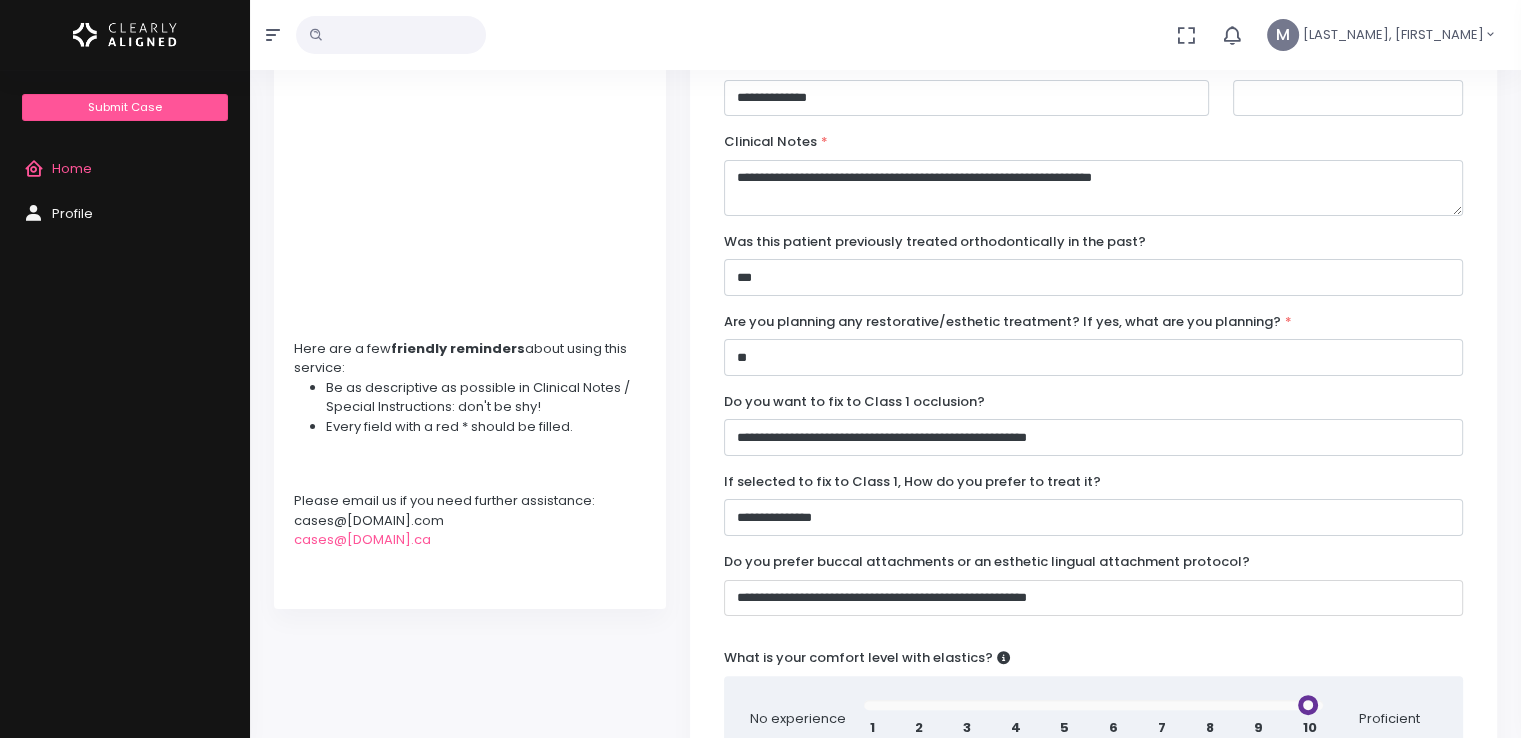 click on "**********" at bounding box center [1093, 598] 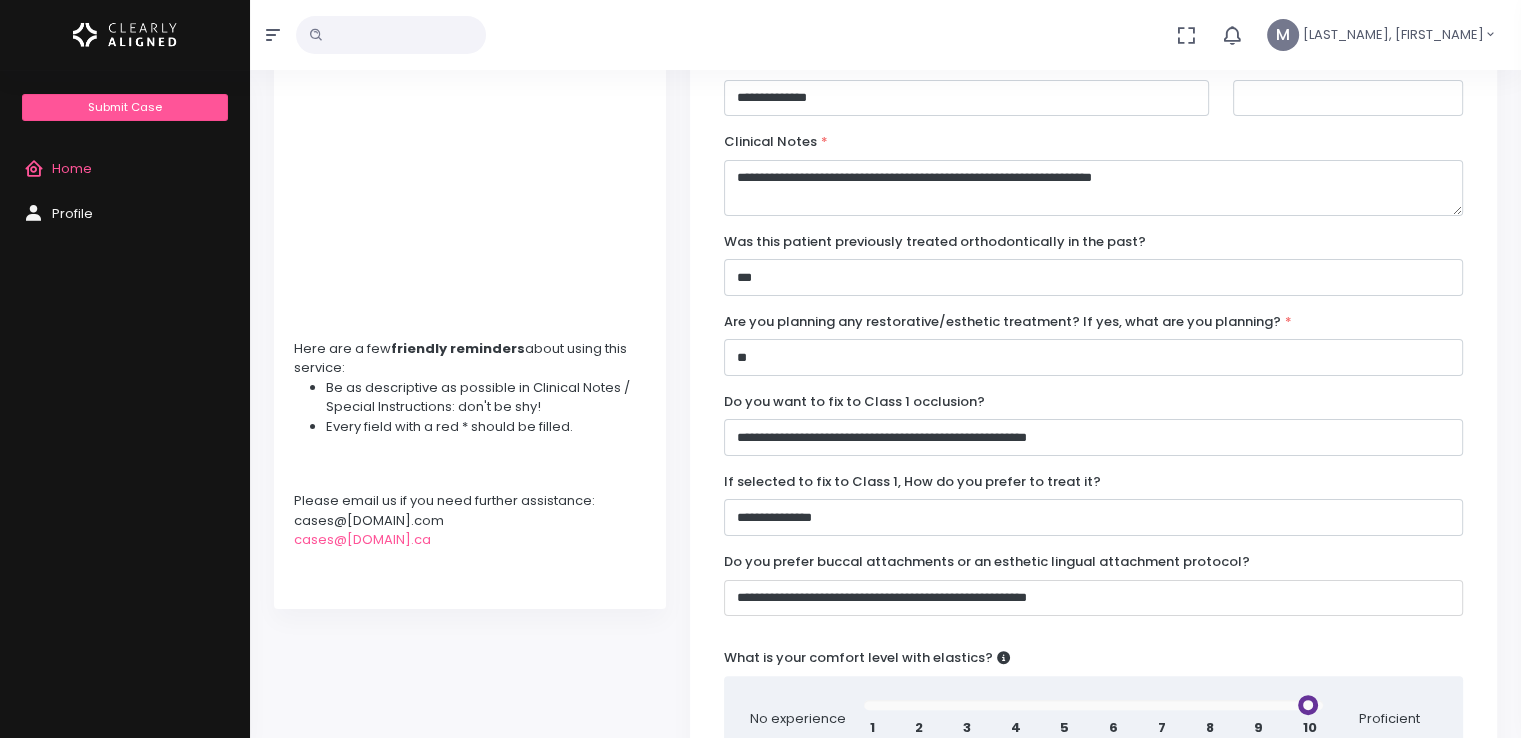select on "**********" 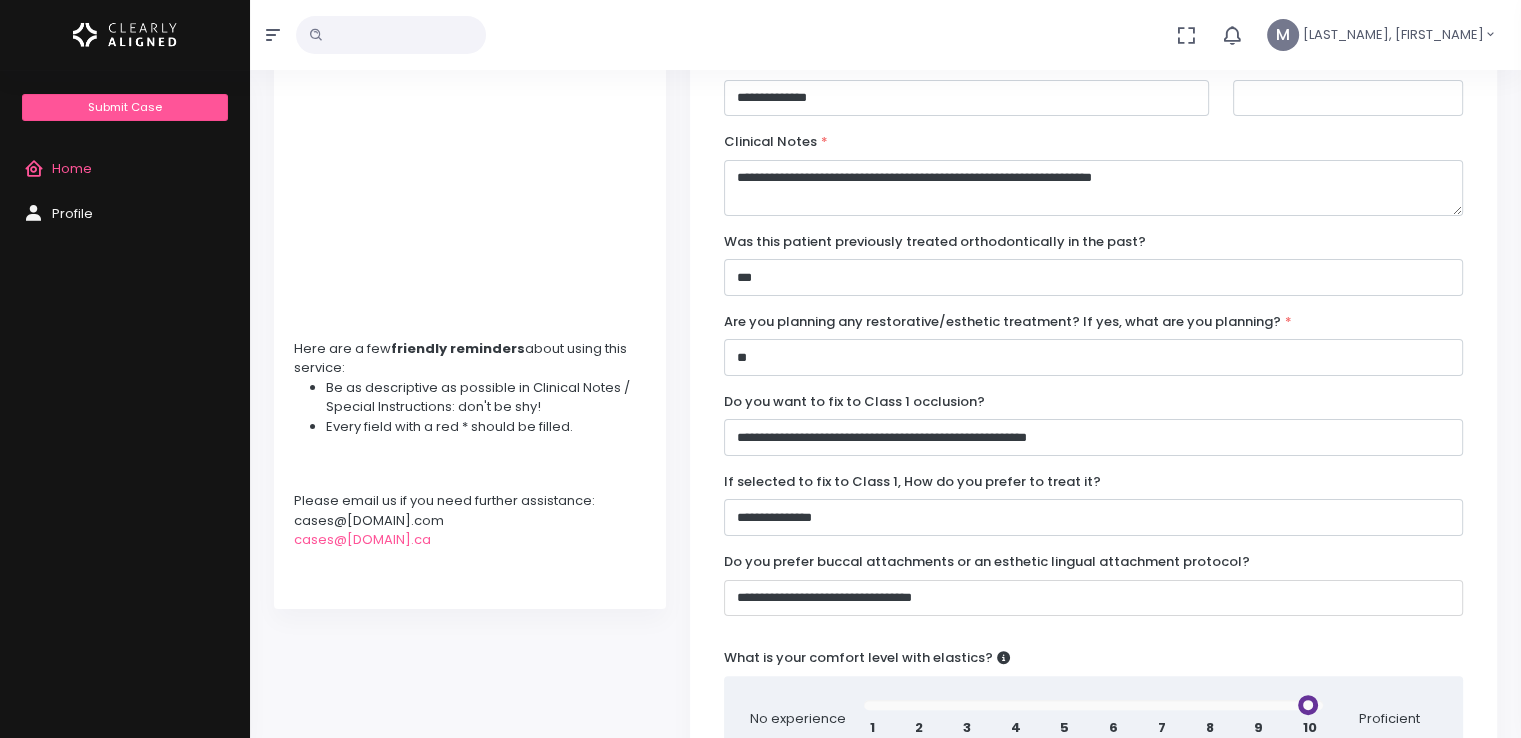 click on "**********" at bounding box center [1093, 598] 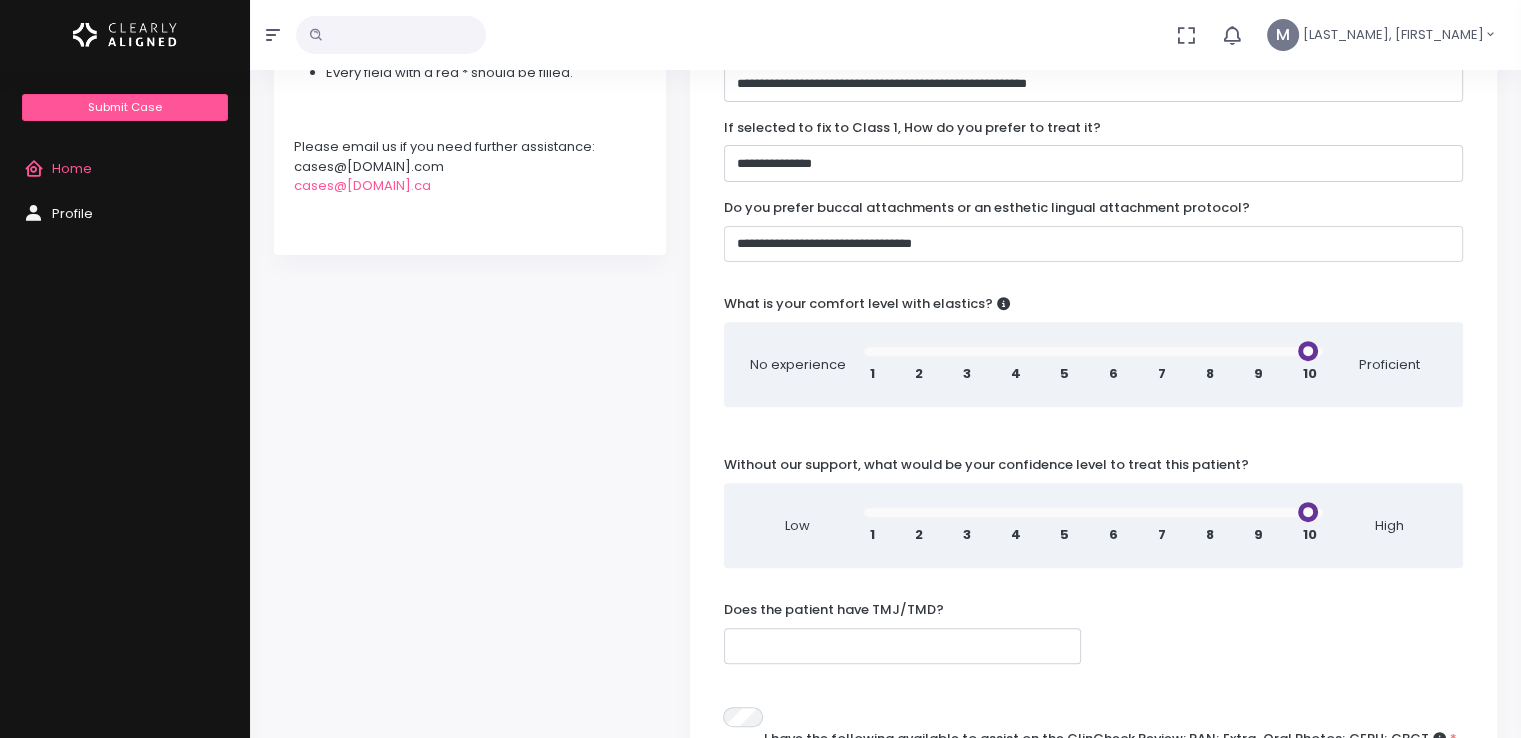 scroll, scrollTop: 680, scrollLeft: 0, axis: vertical 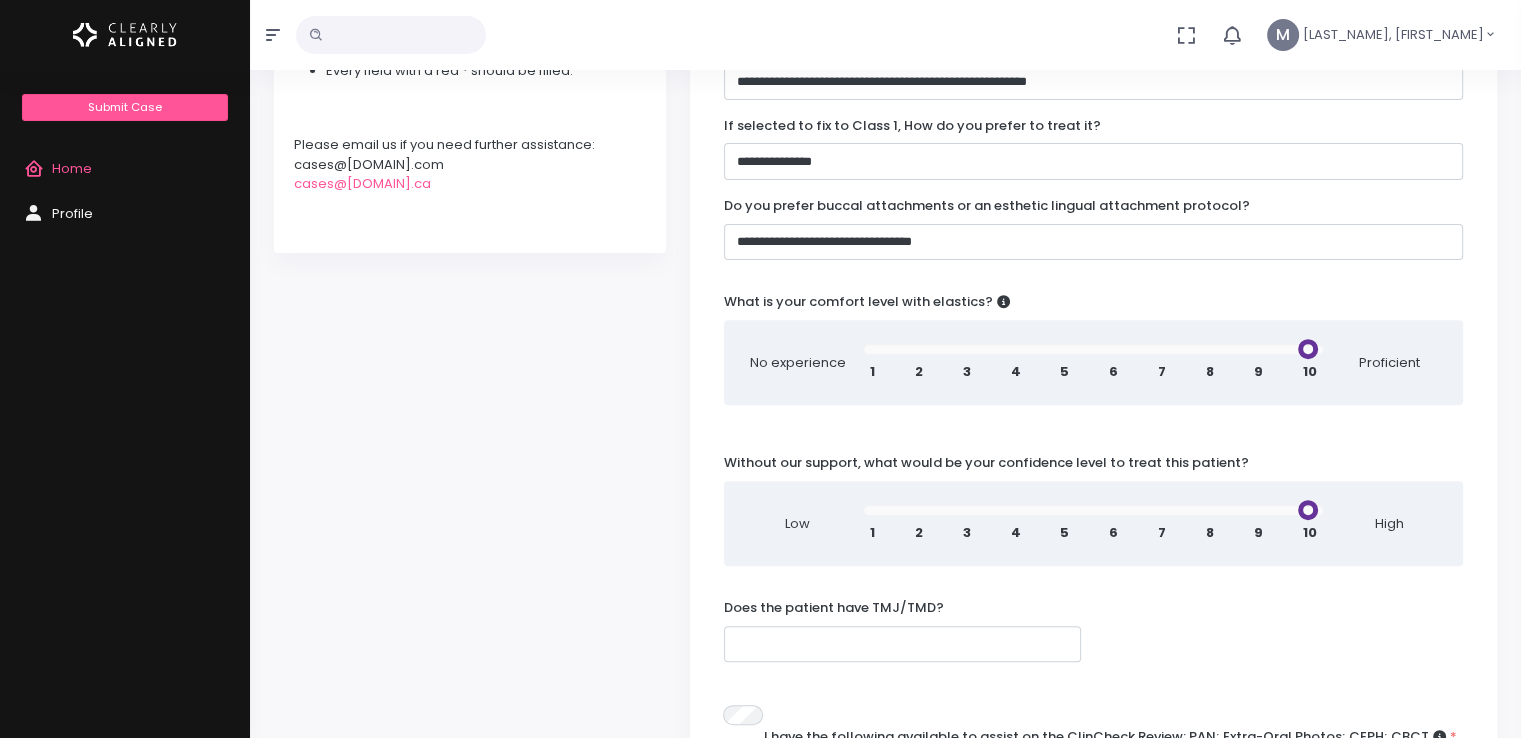 type on "*" 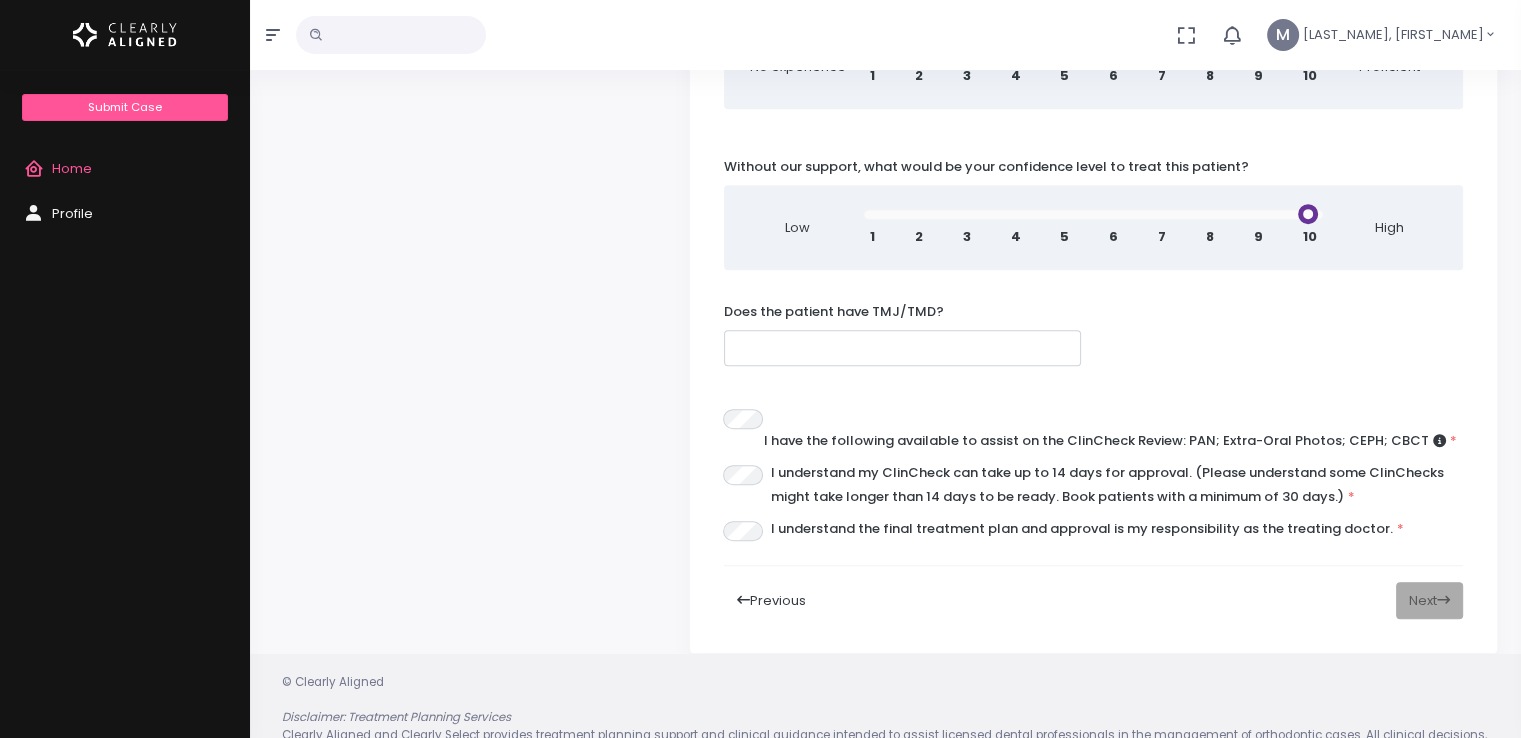 scroll, scrollTop: 978, scrollLeft: 0, axis: vertical 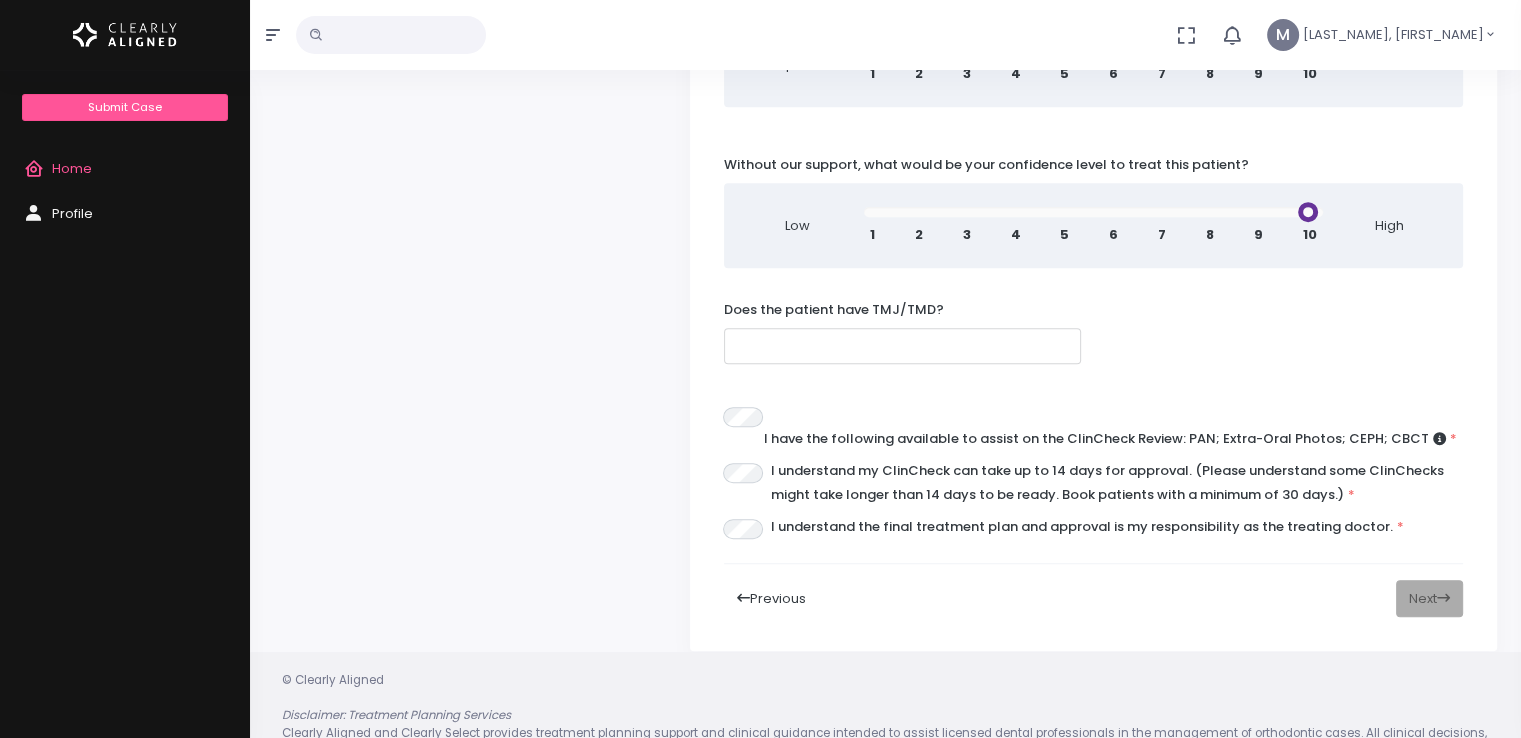 click at bounding box center (903, 346) 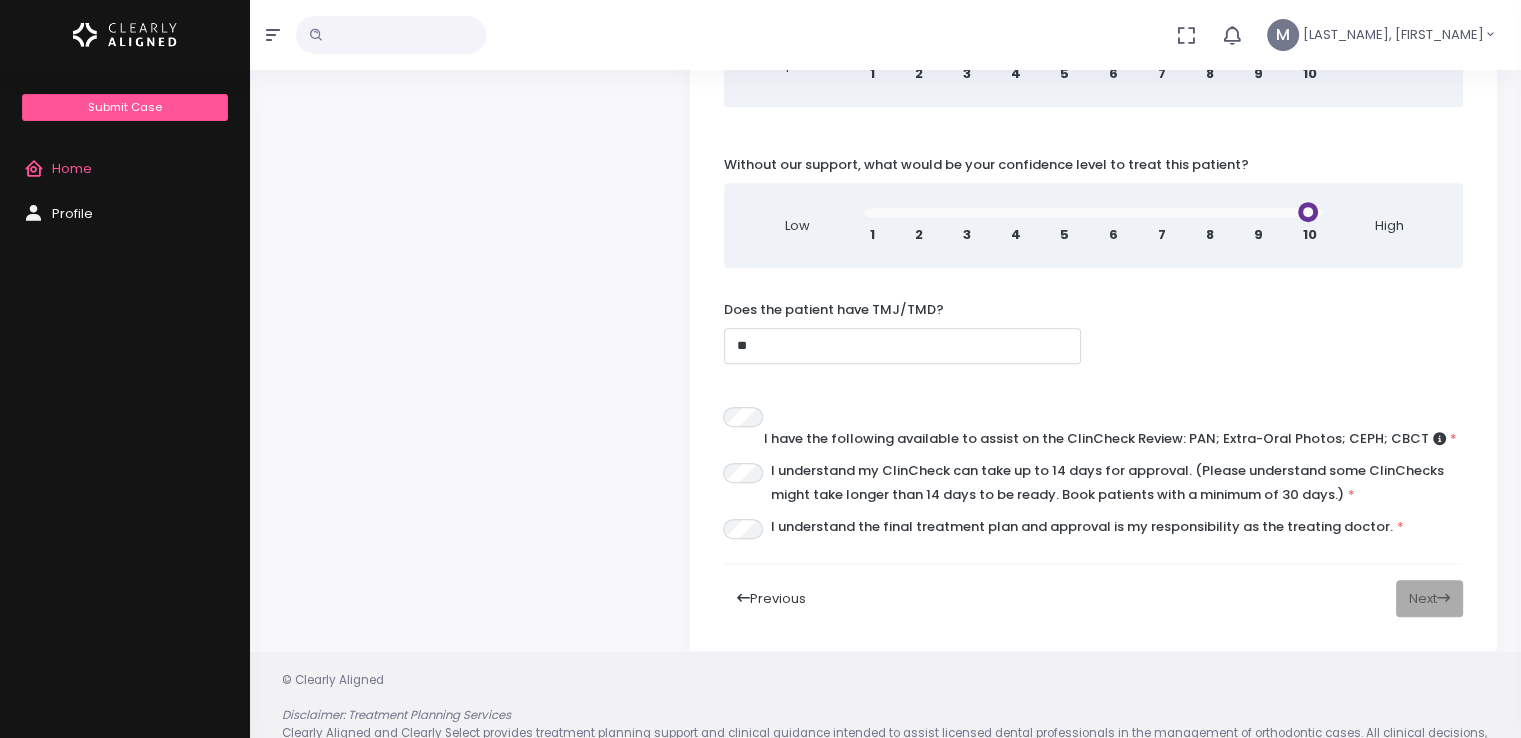 type on "**" 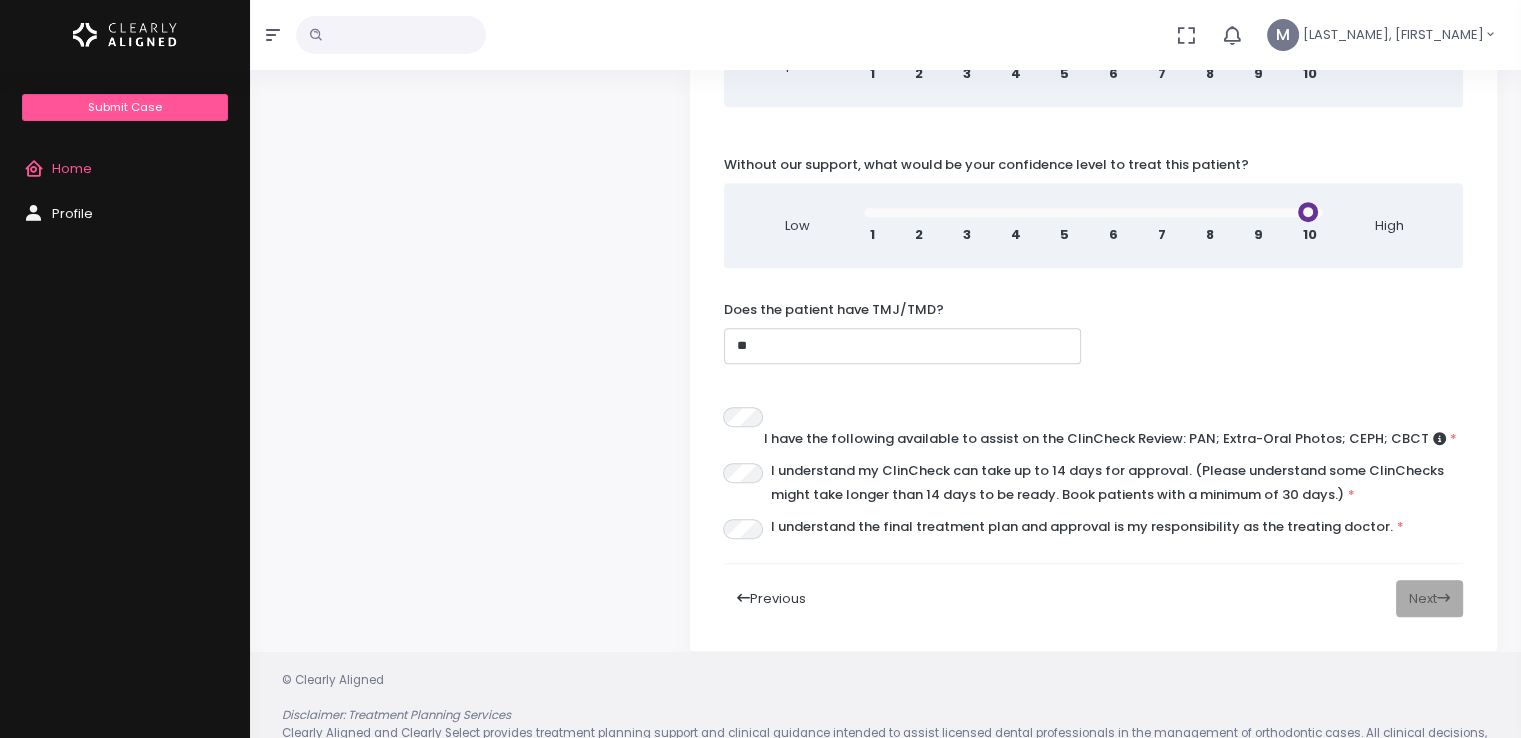 click on "I understand the final treatment plan and approval is my responsibility as the treating doctor. *" at bounding box center [1093, 487] 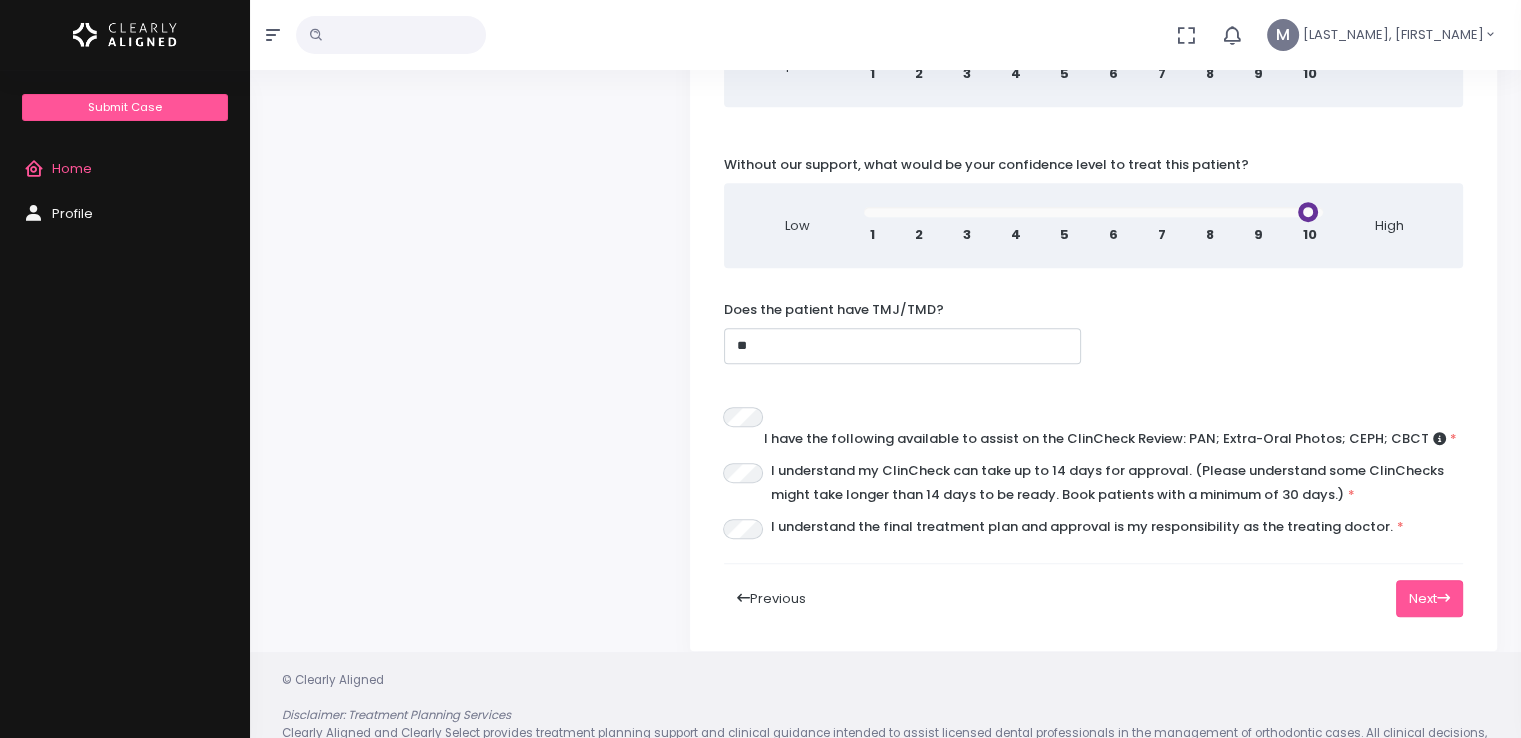 click on "*" at bounding box center [1453, 438] 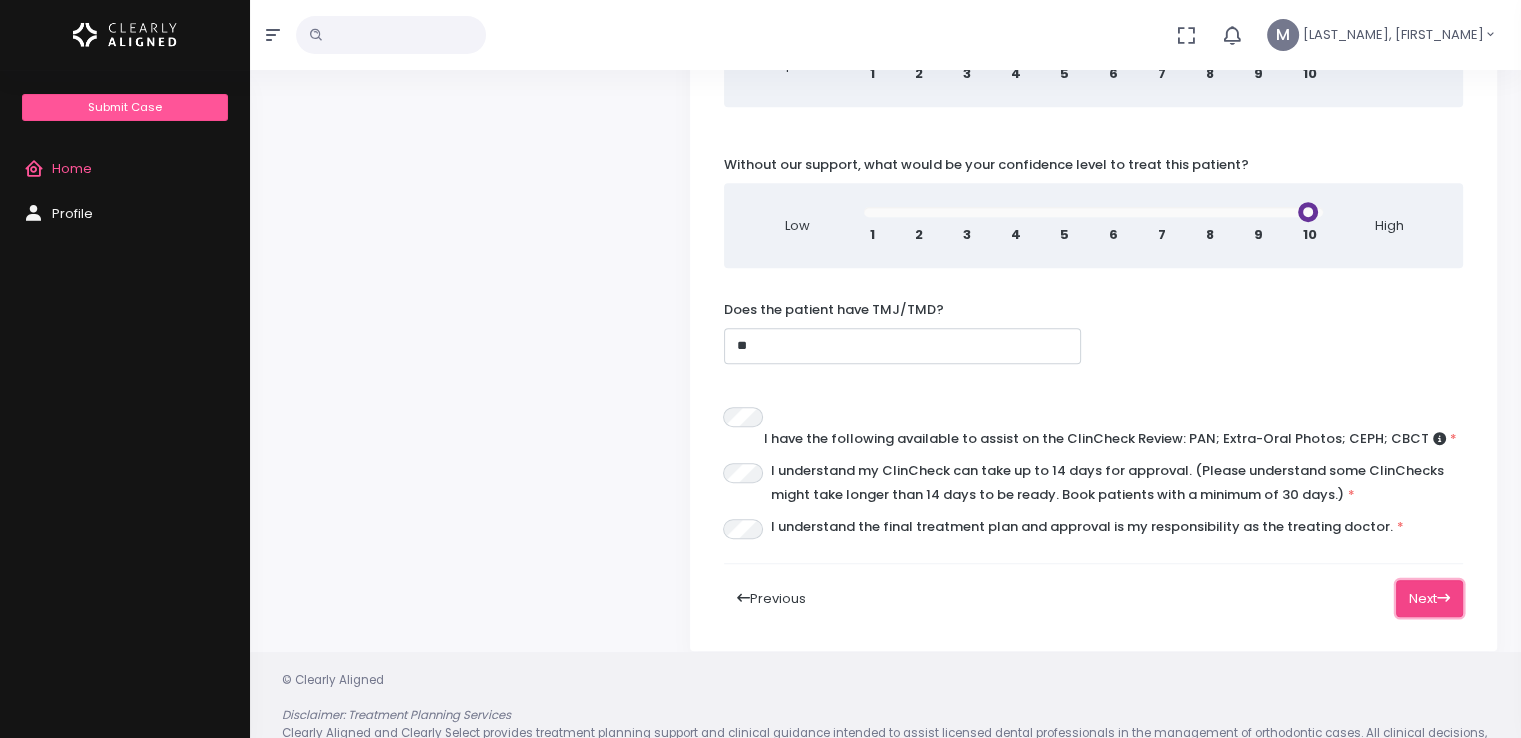 click on "Next" at bounding box center (1429, 598) 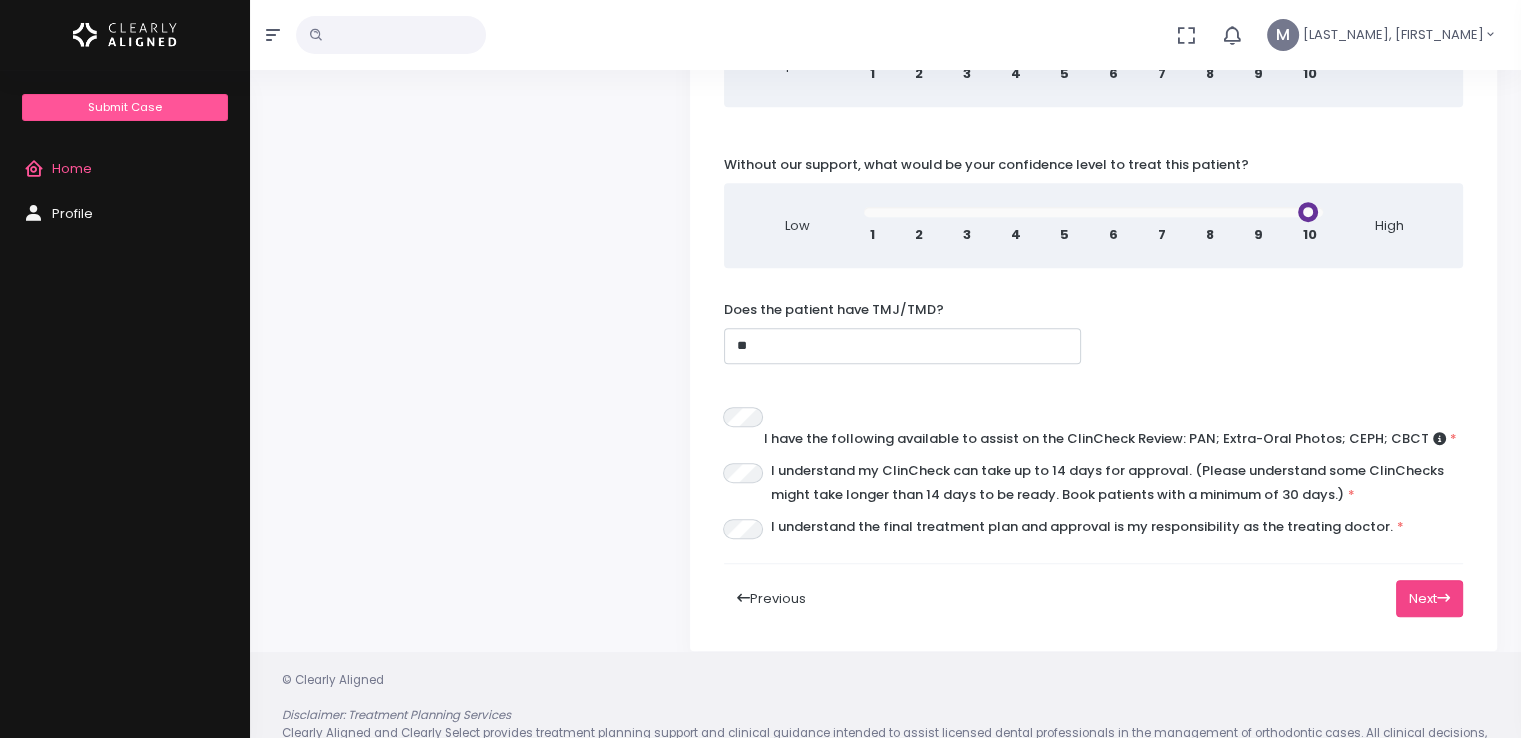 scroll, scrollTop: 339, scrollLeft: 0, axis: vertical 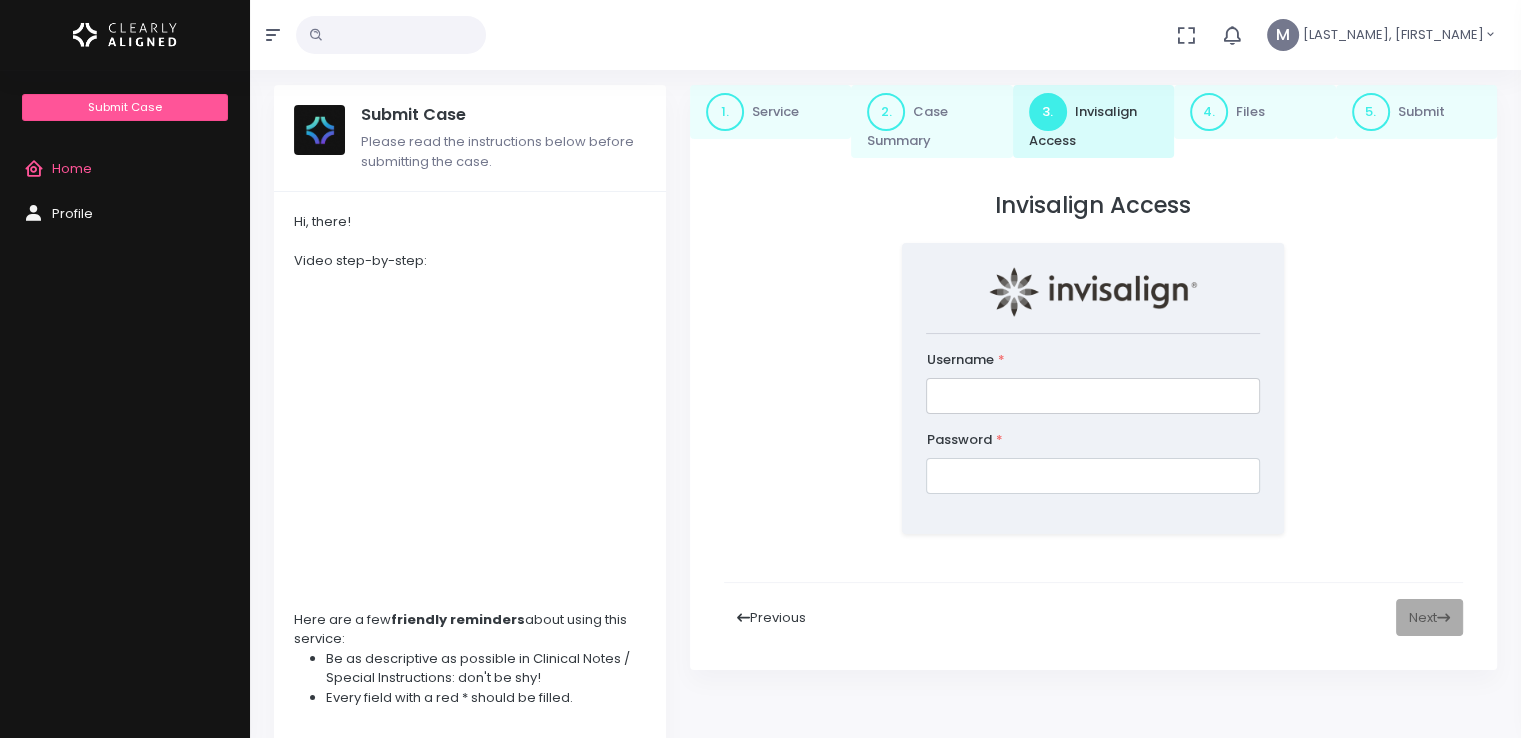 click at bounding box center (1093, 396) 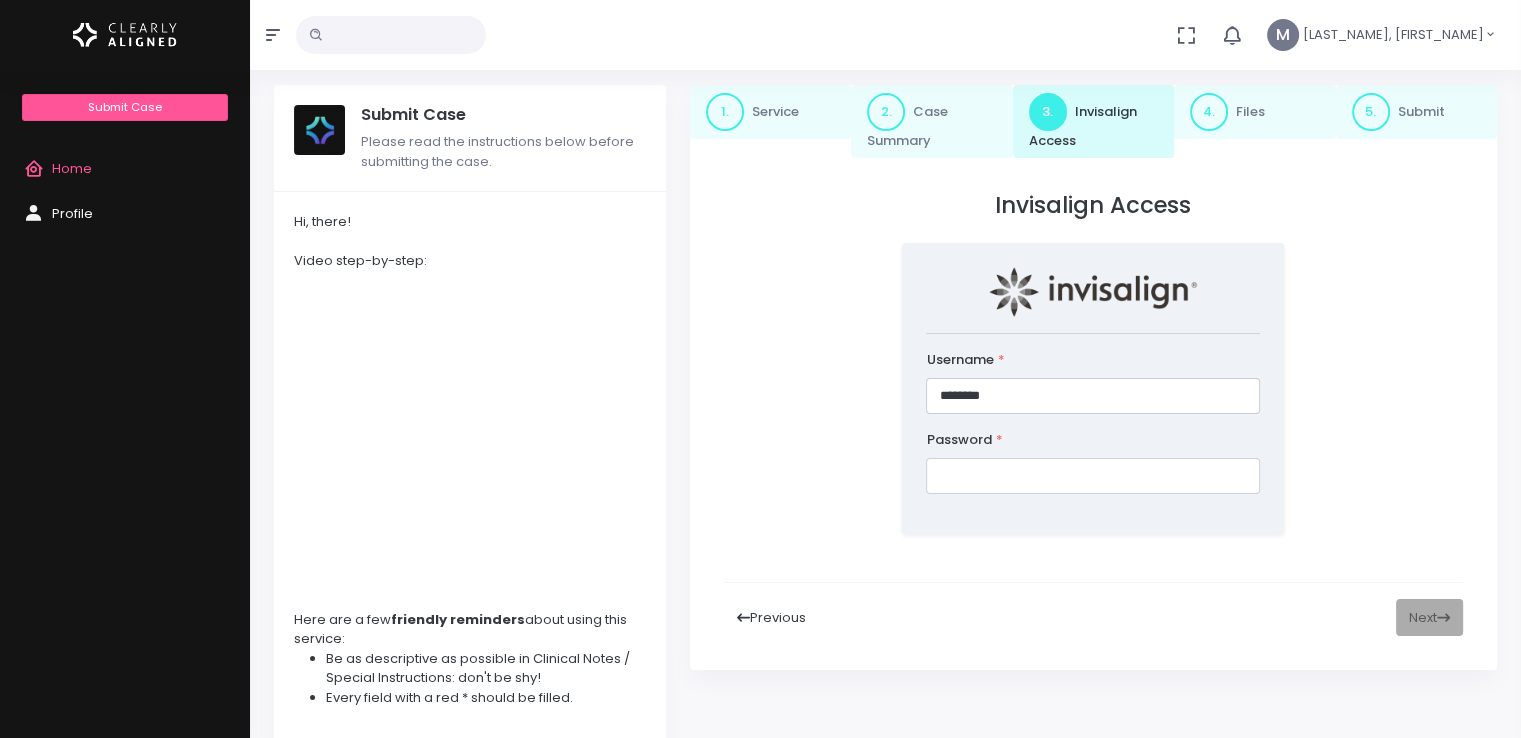 type on "********" 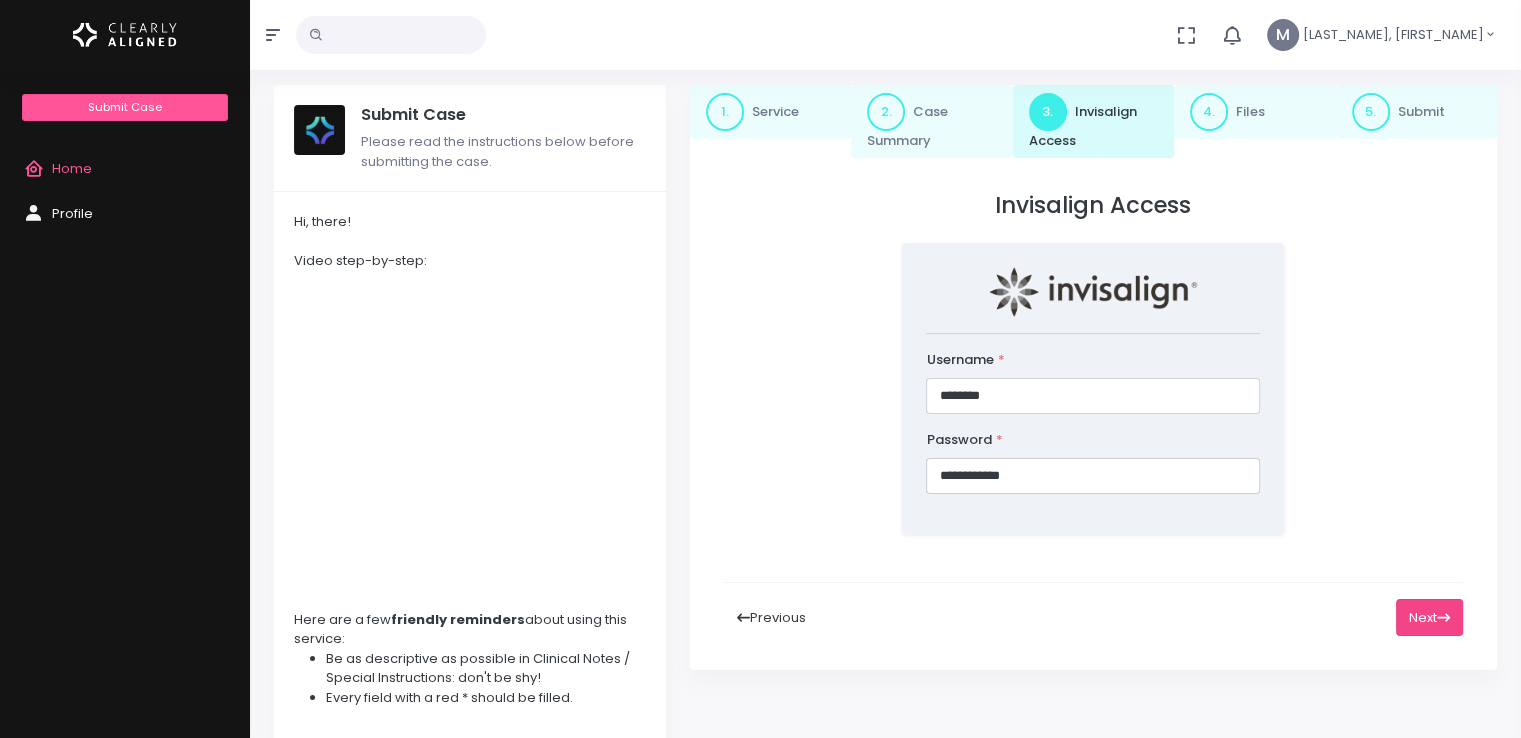 type on "**********" 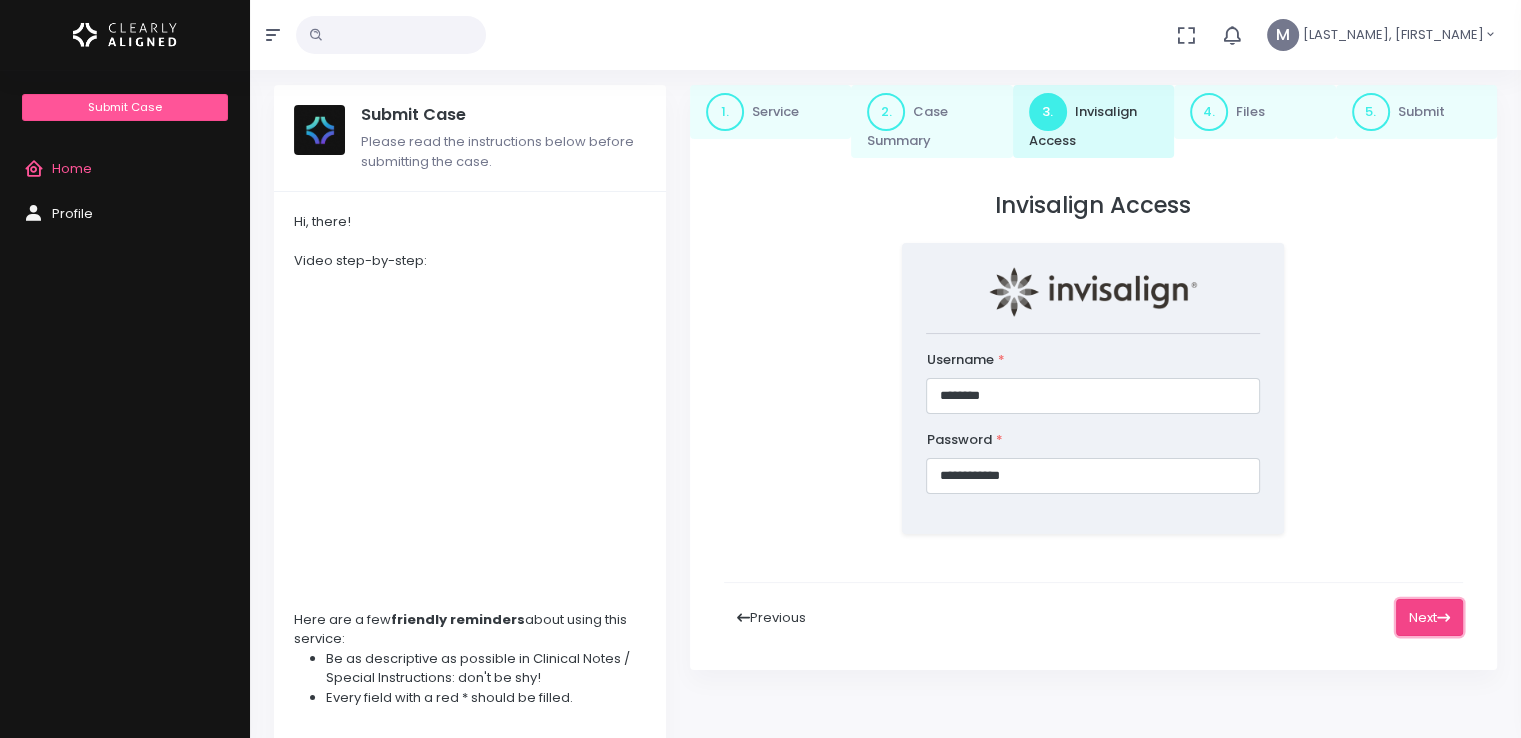 click on "Next" at bounding box center (1429, 617) 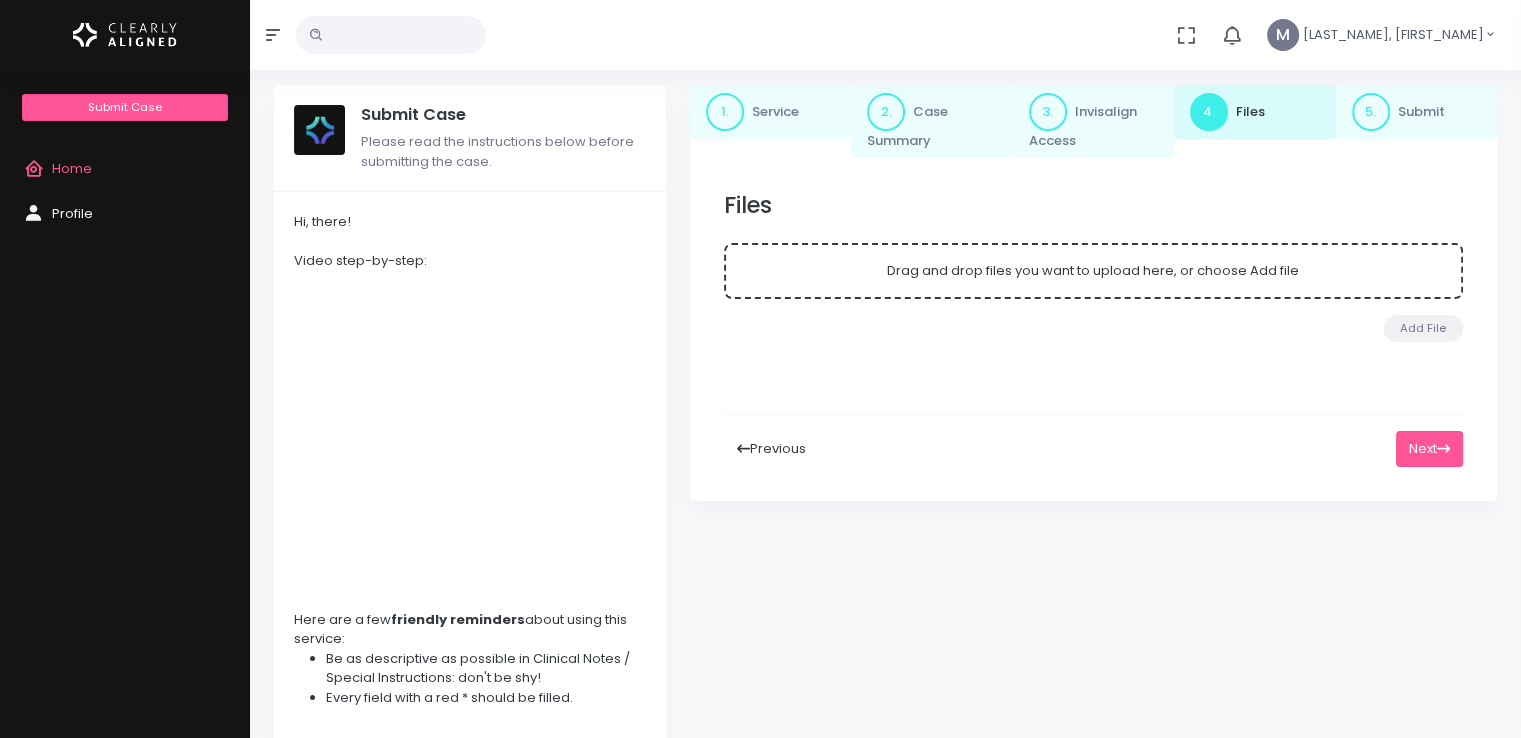 click on "2." at bounding box center [725, 112] 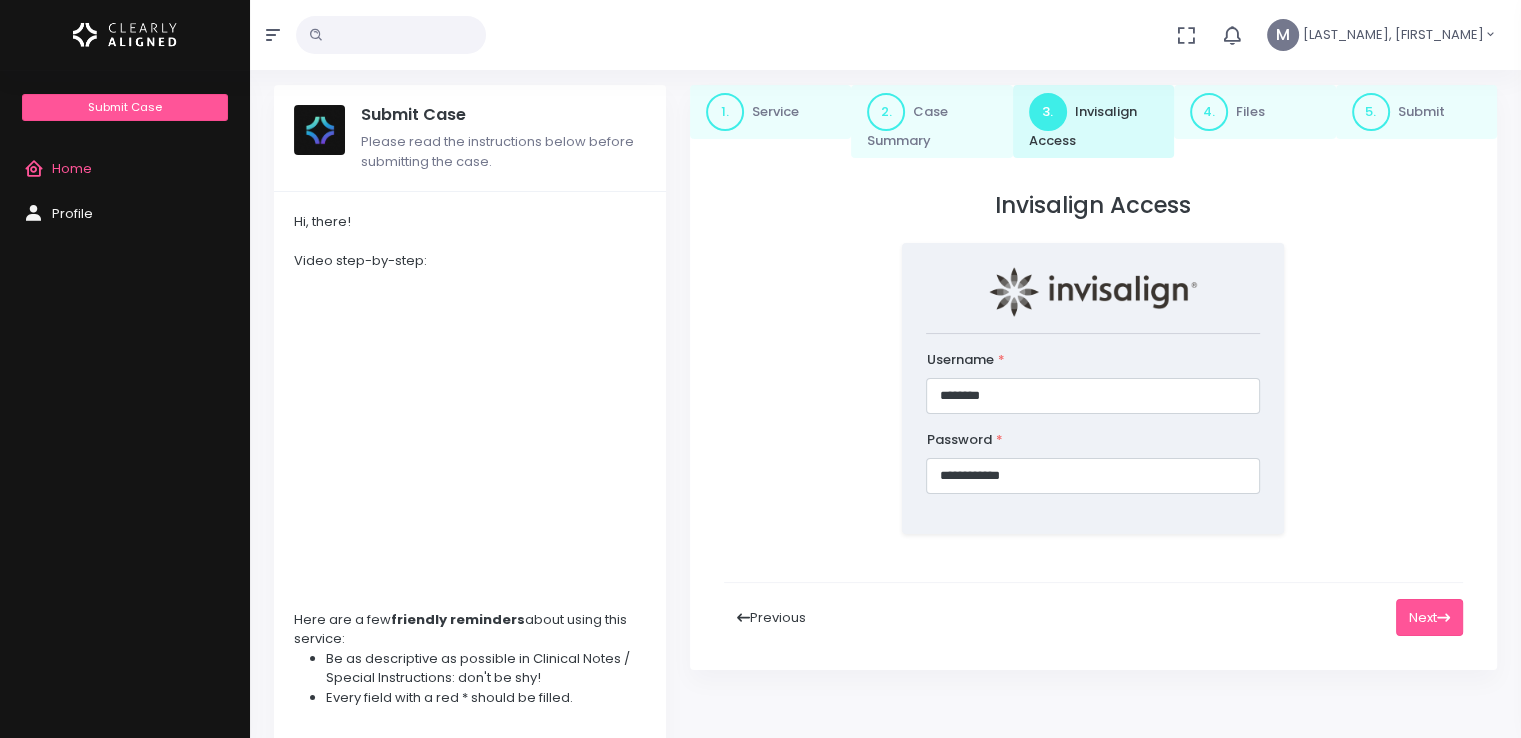click on "Previous" at bounding box center [771, 617] 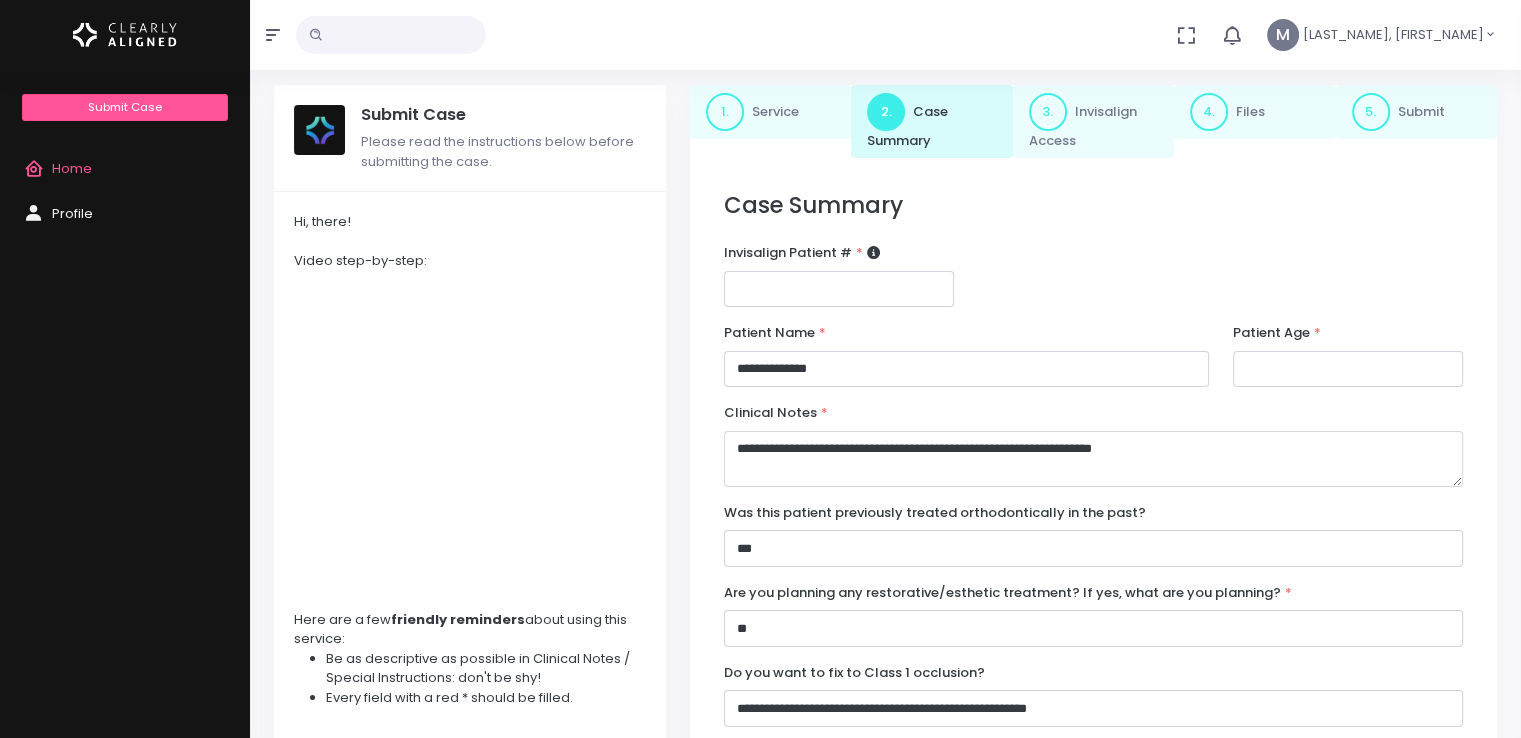 click on "**********" at bounding box center (1093, 459) 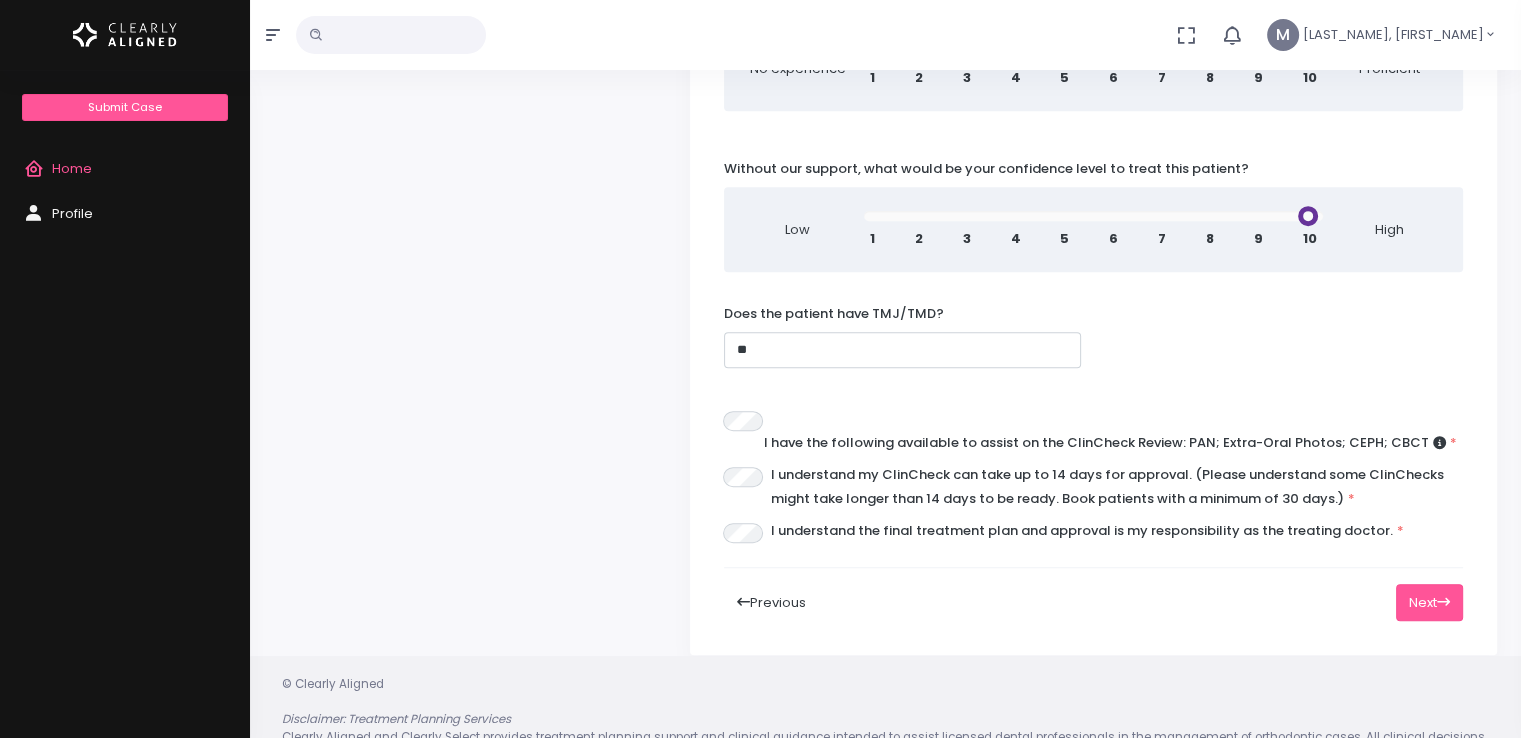 scroll, scrollTop: 1028, scrollLeft: 0, axis: vertical 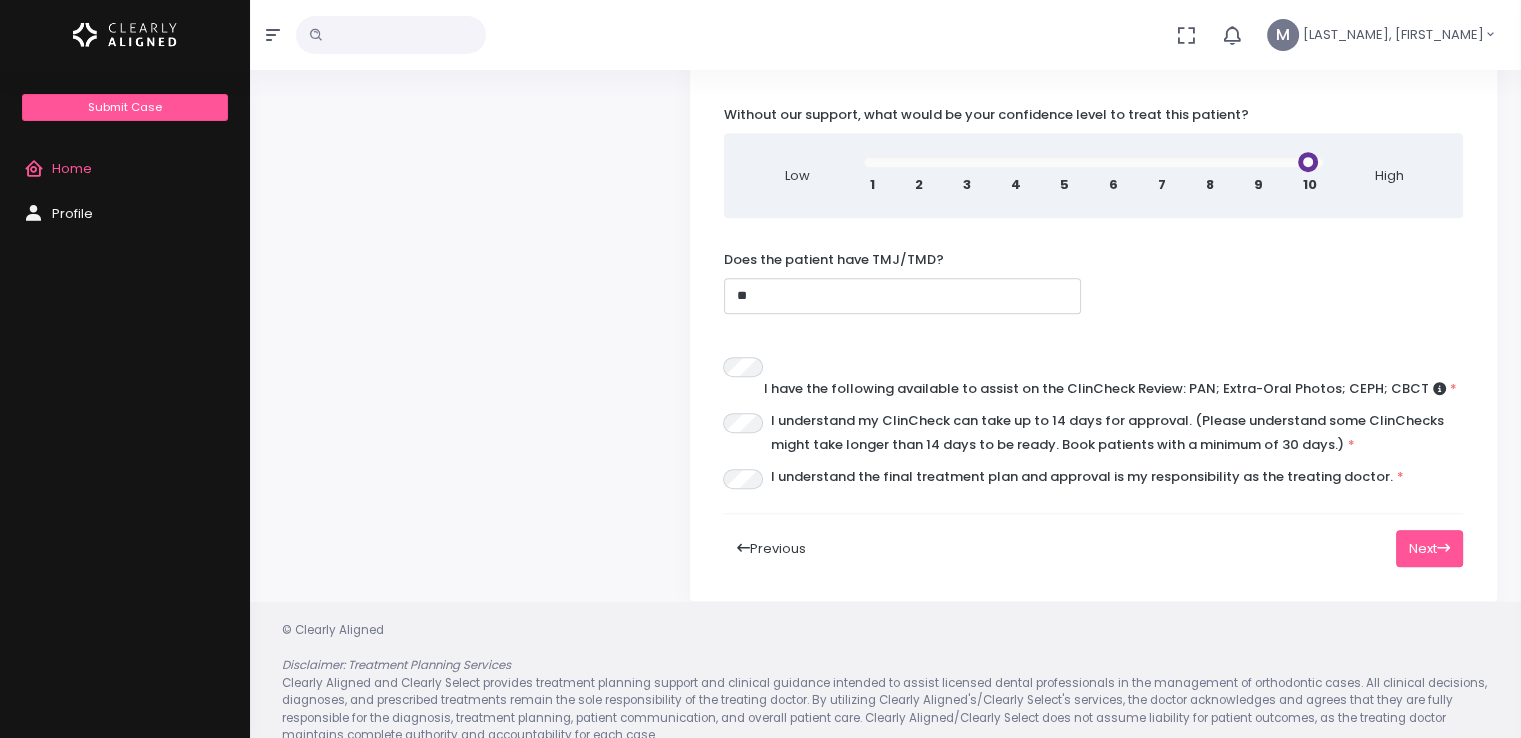 type on "**********" 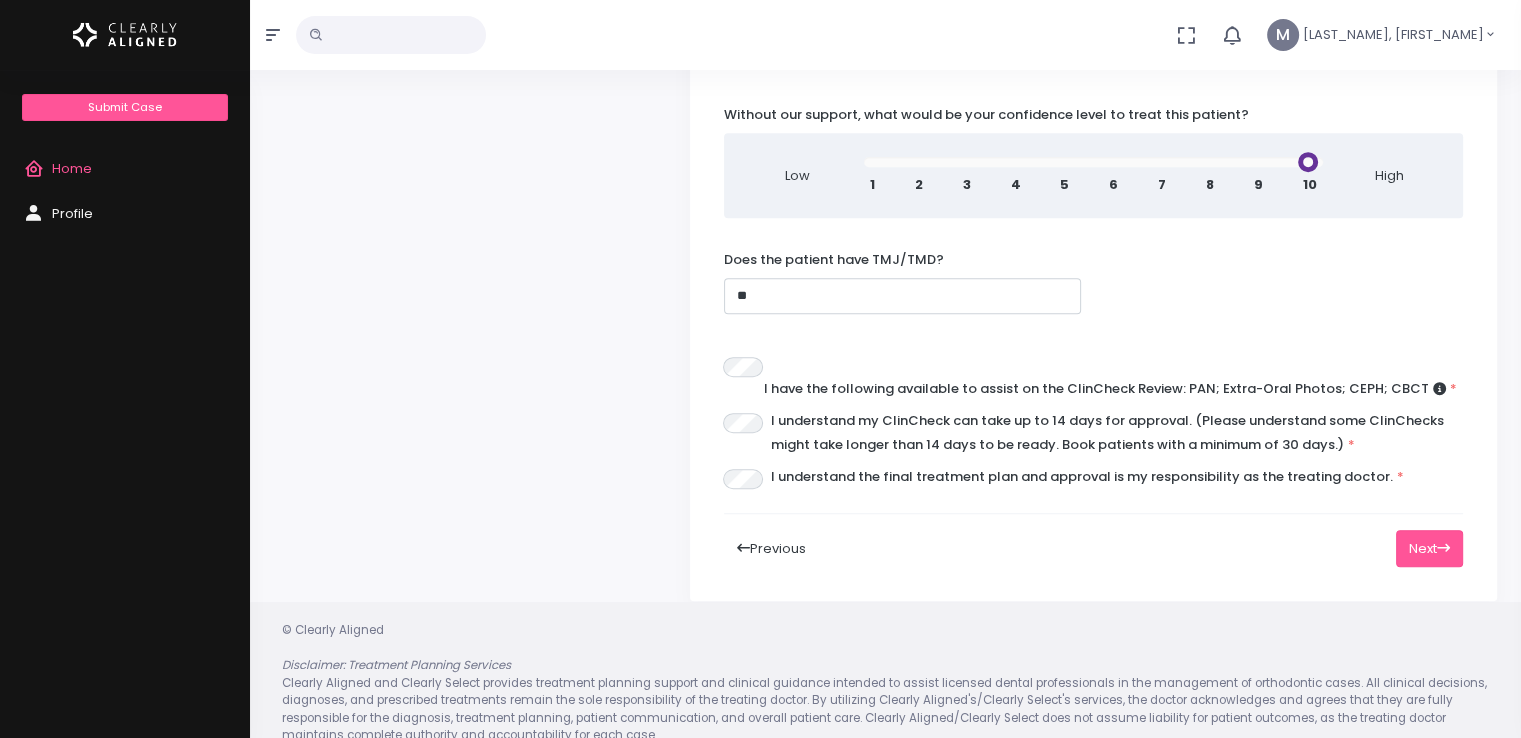 click on "I understand my ClinCheck can take up to 14 days for approval. (Please understand some ClinChecks might take longer than 14 days to be ready. Book patients with a minimum of 30 days.) *" at bounding box center (1093, 437) 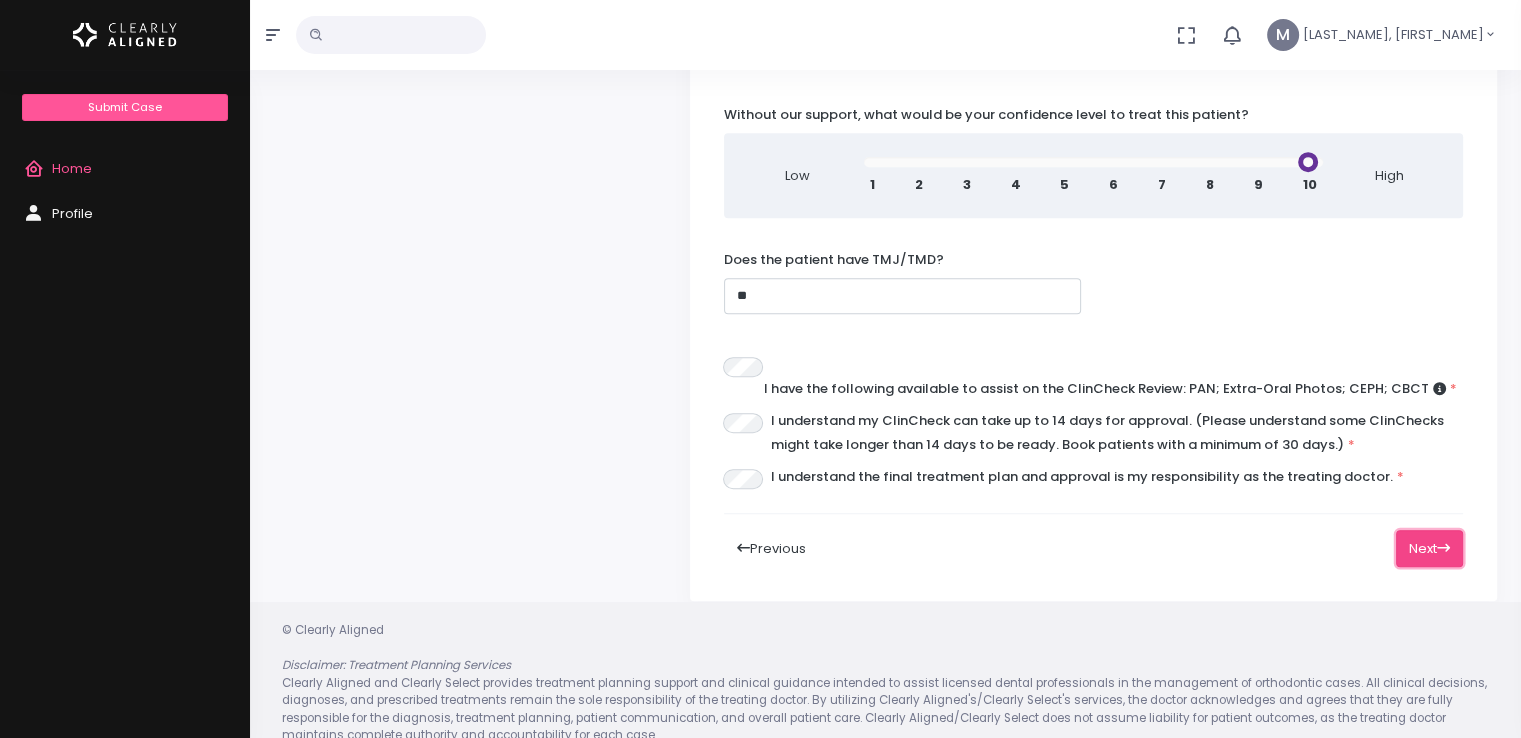 click on "Next" at bounding box center (1429, 548) 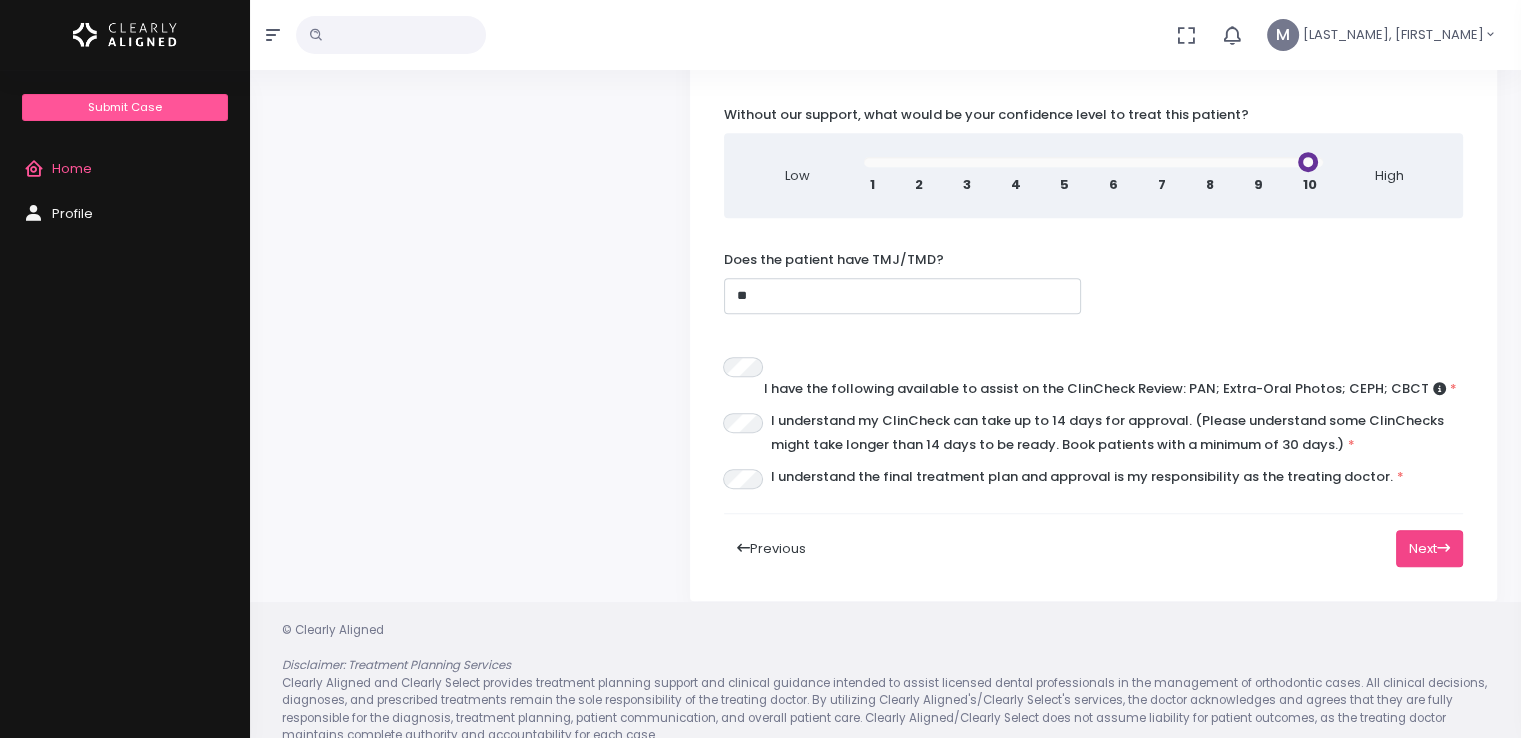 scroll, scrollTop: 339, scrollLeft: 0, axis: vertical 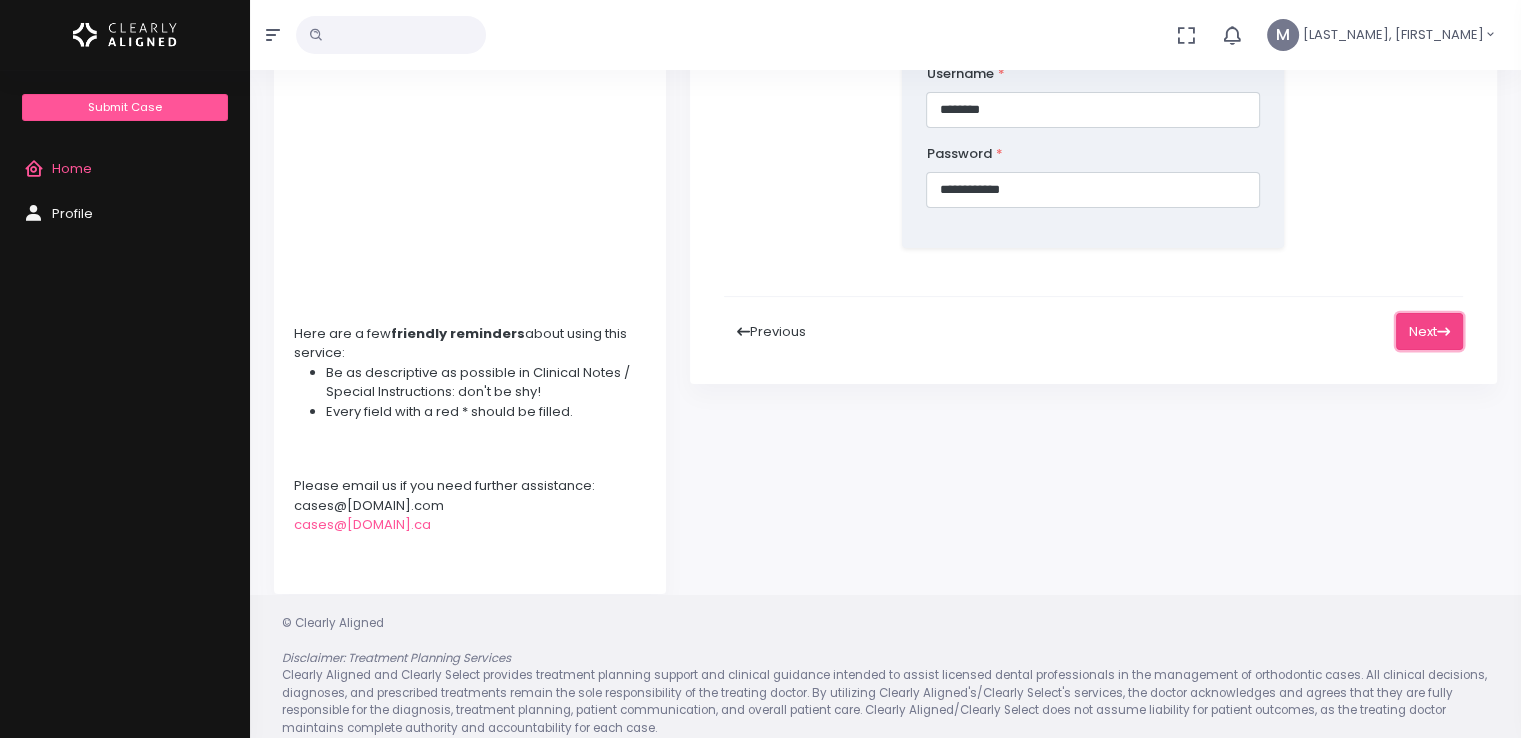 click on "Next" at bounding box center [1429, 331] 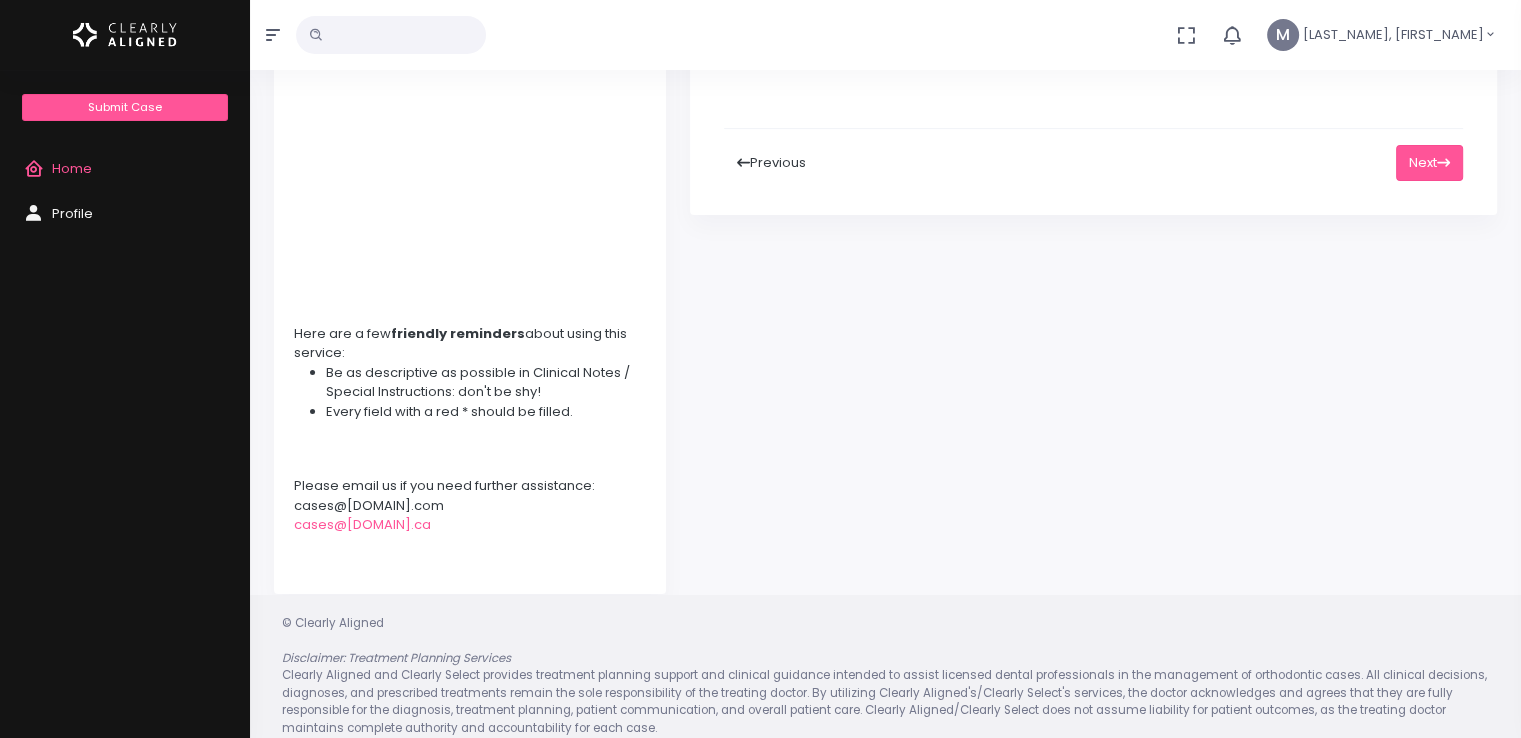 scroll, scrollTop: 0, scrollLeft: 0, axis: both 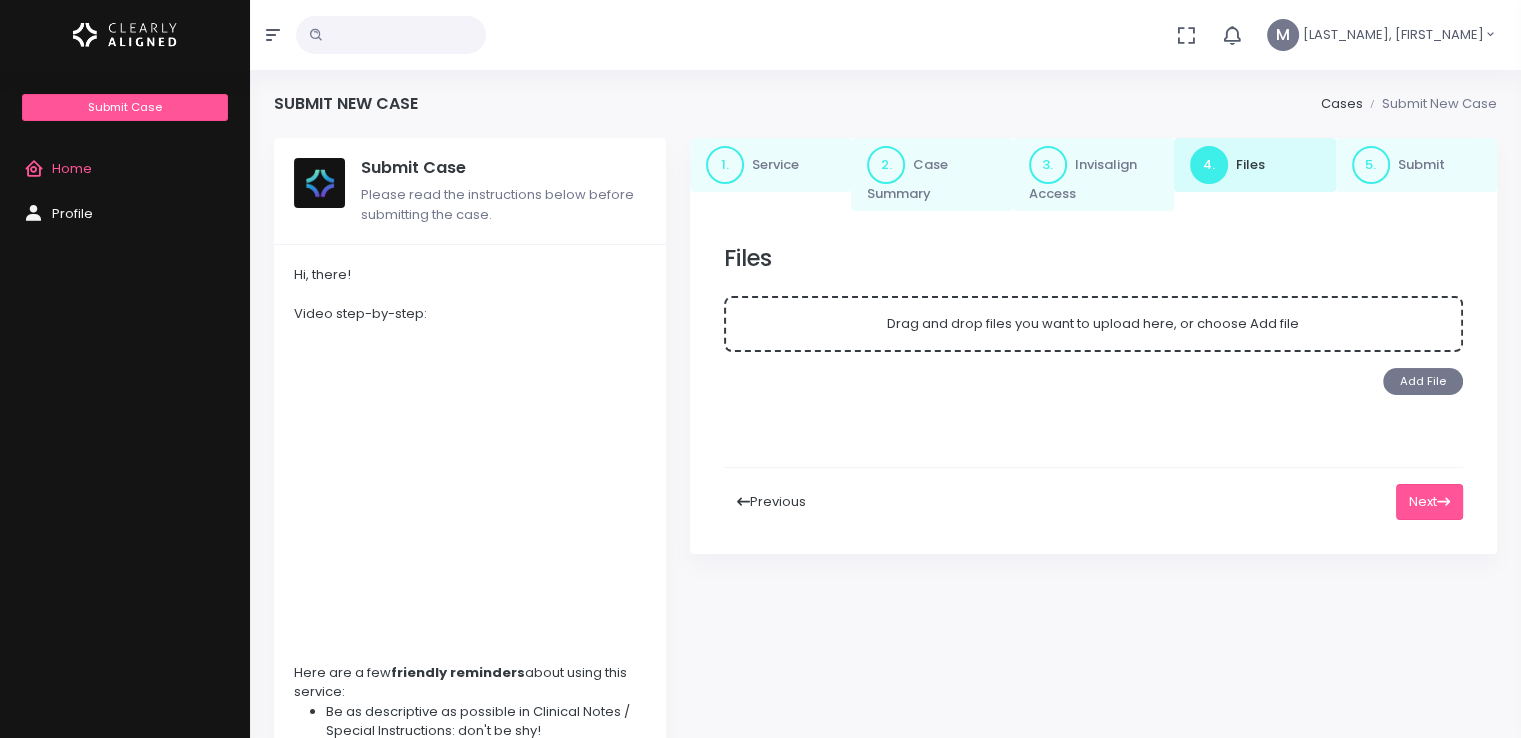 click on "Add File" at bounding box center (1423, 381) 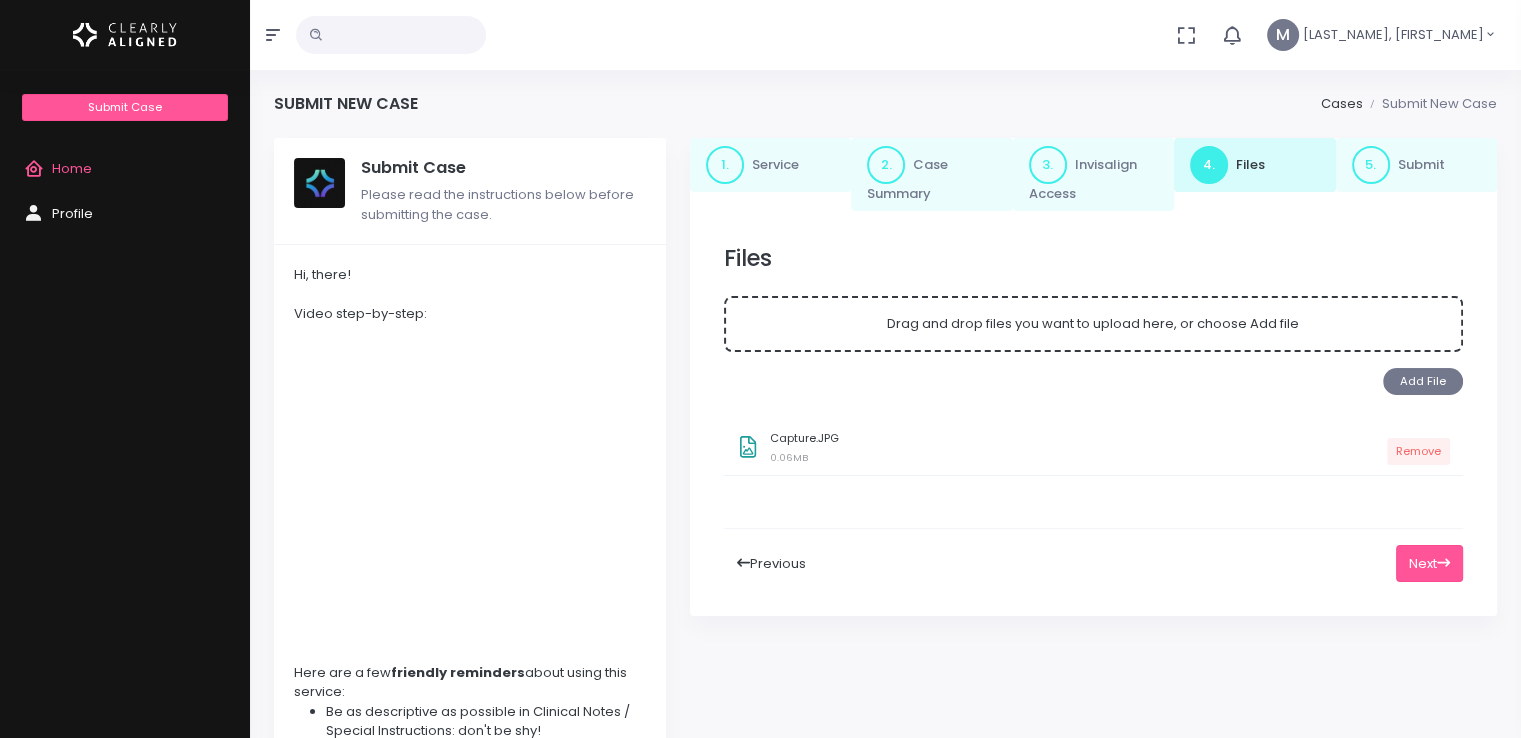 click on "Add File" at bounding box center (1423, 381) 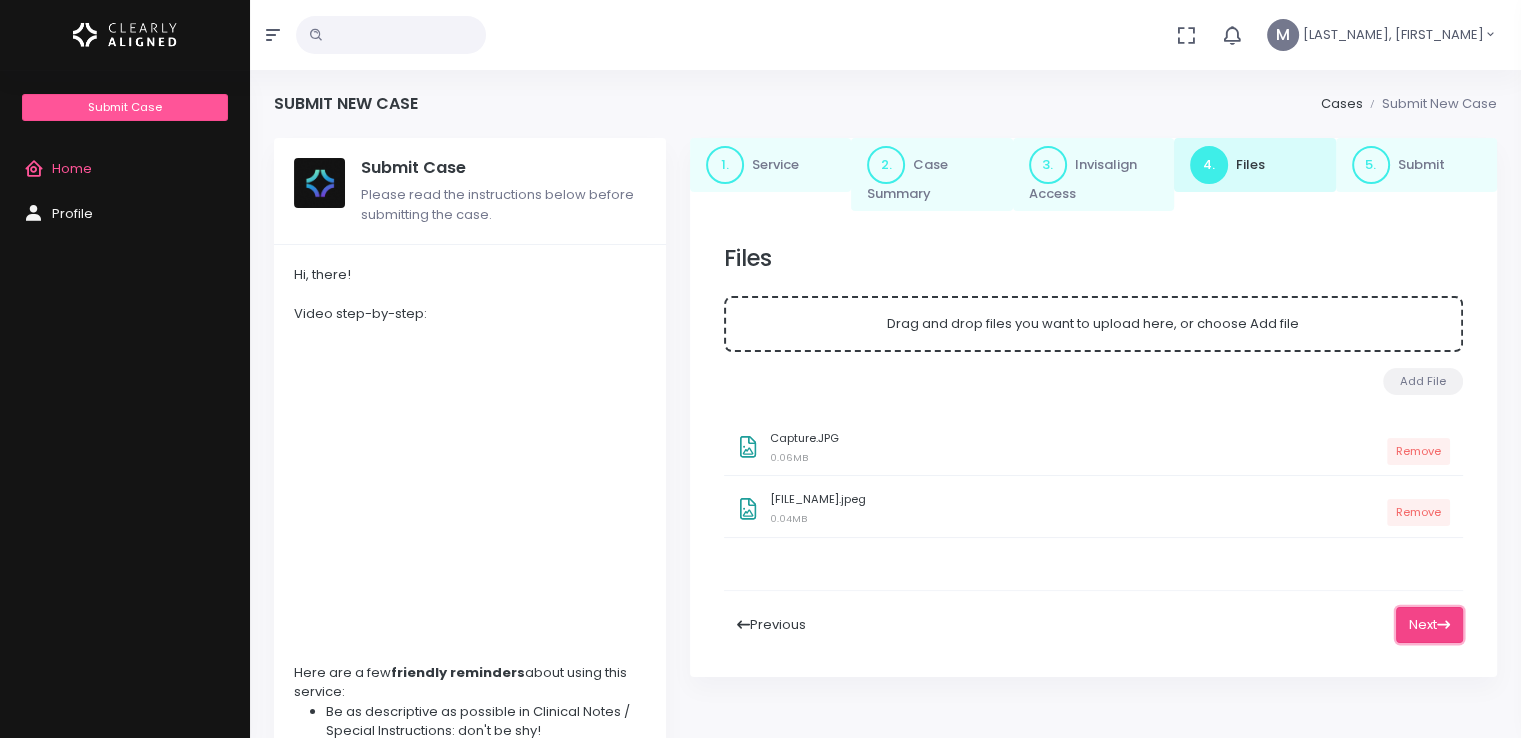 click on "Next" at bounding box center [1429, 625] 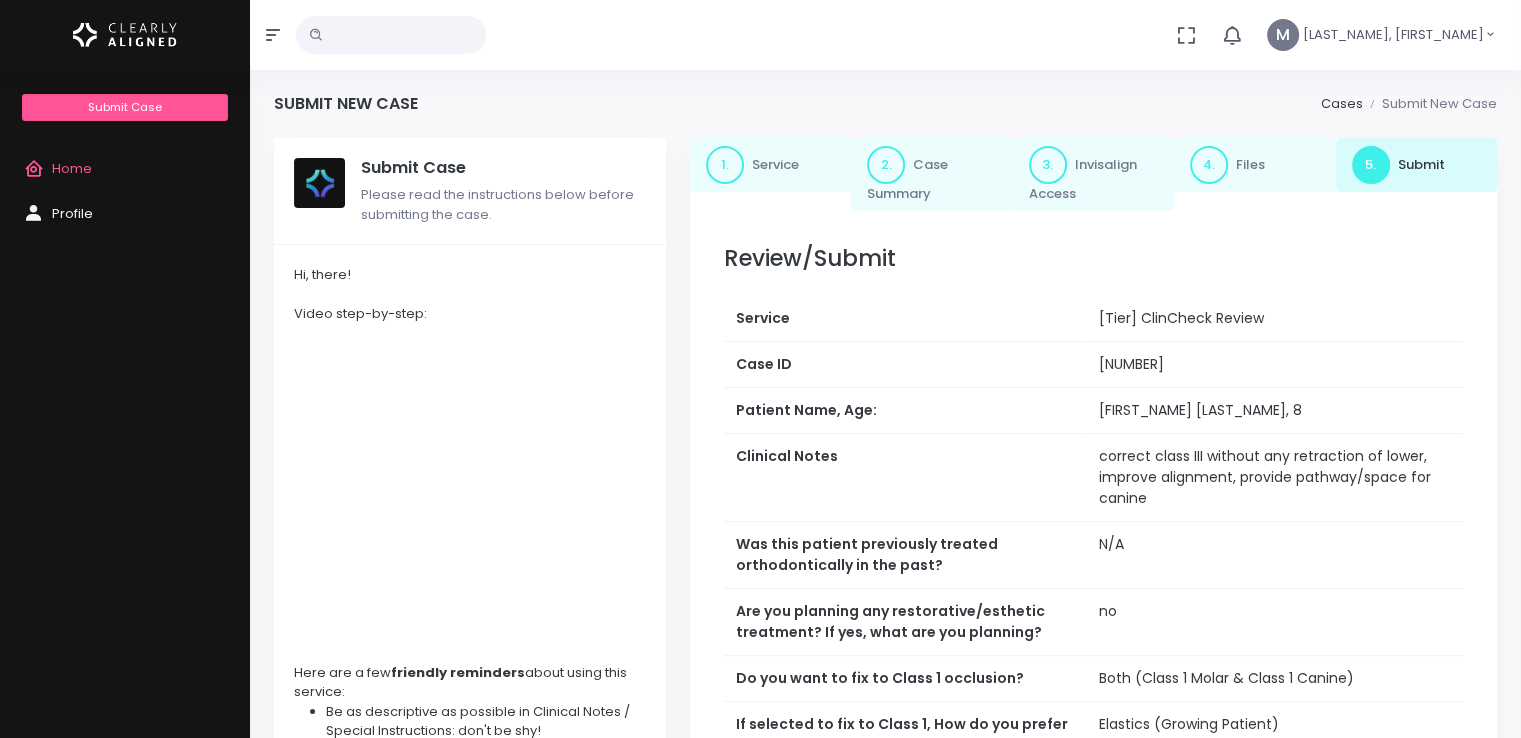 scroll, scrollTop: 657, scrollLeft: 0, axis: vertical 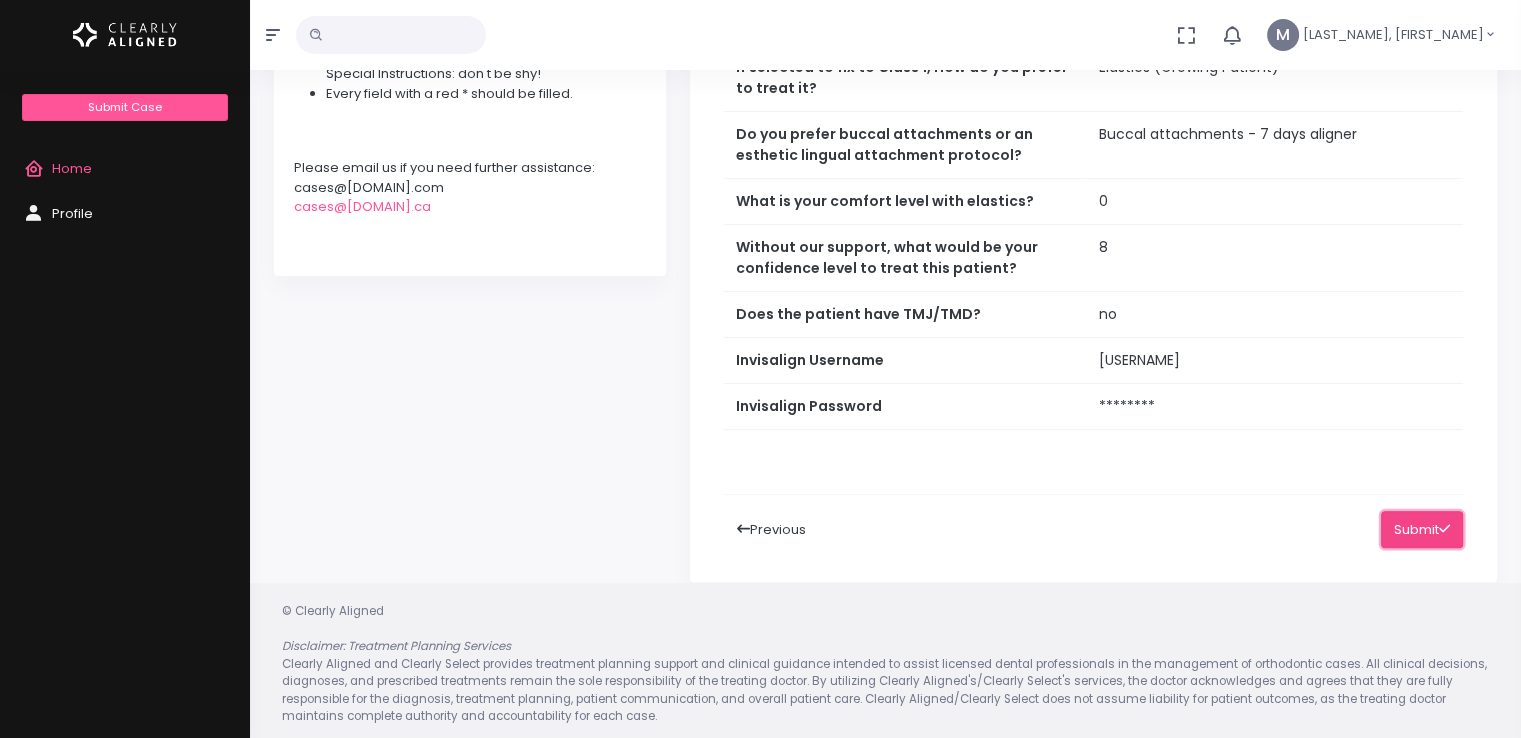 click on "Submit" at bounding box center (1422, 529) 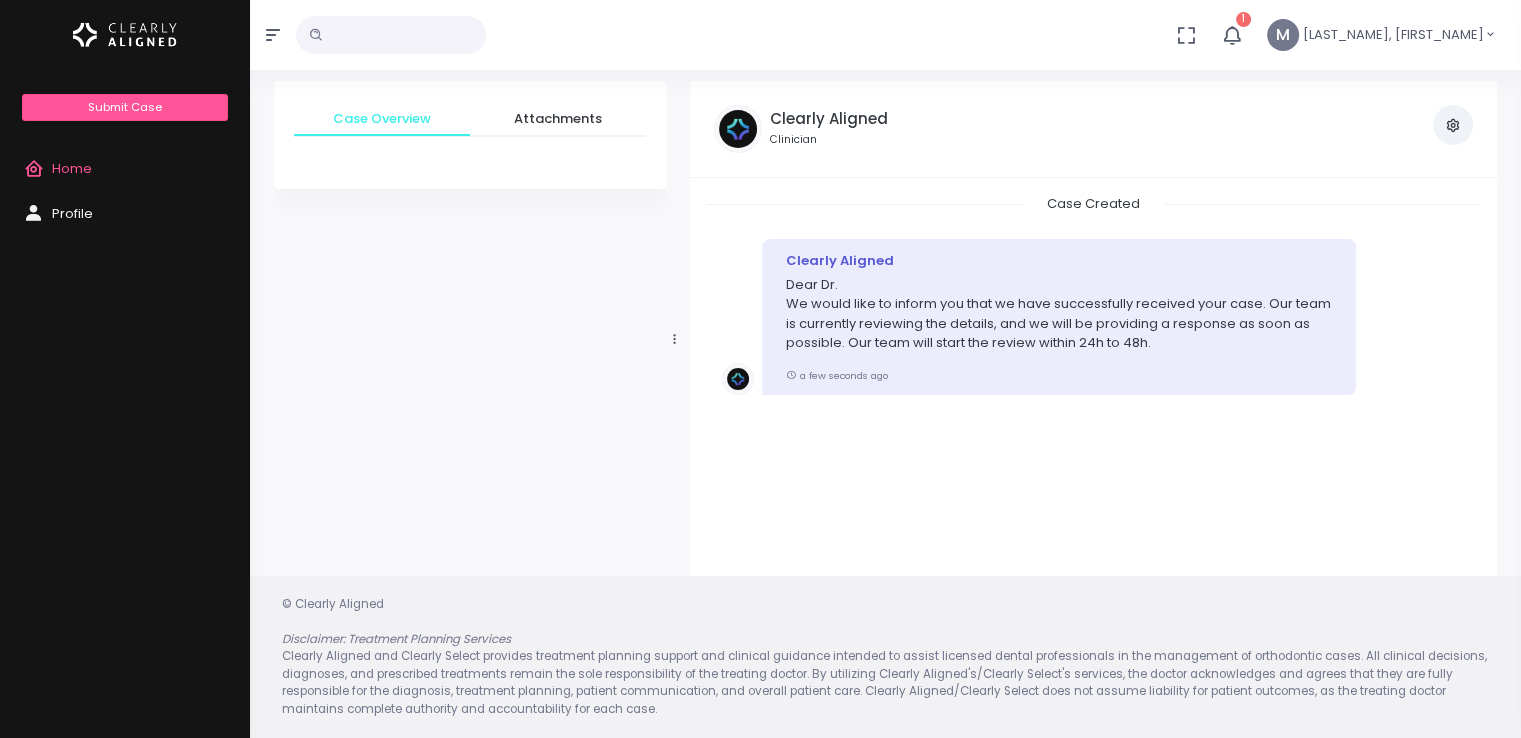 scroll, scrollTop: 79, scrollLeft: 0, axis: vertical 